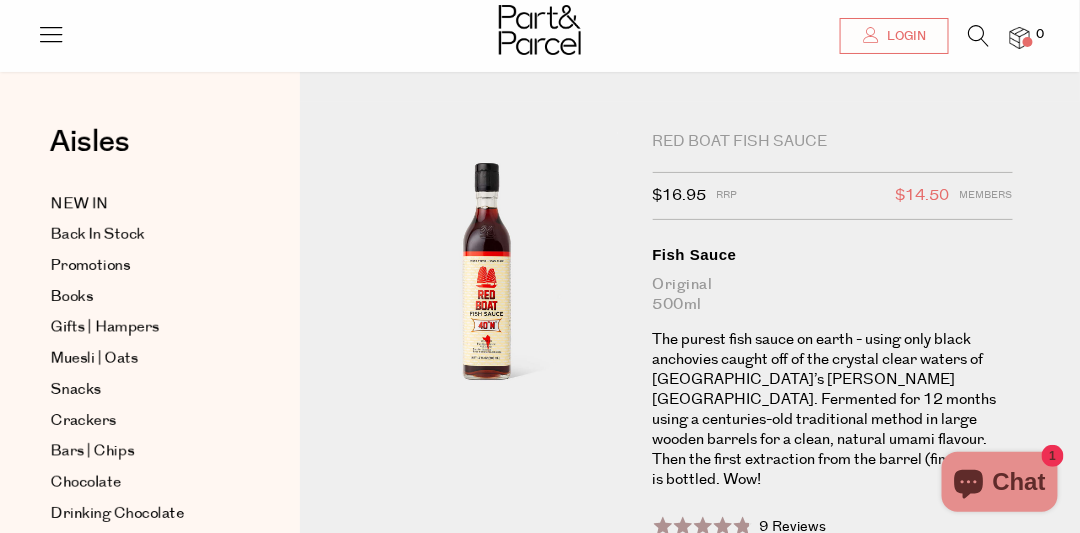 scroll, scrollTop: 117, scrollLeft: 0, axis: vertical 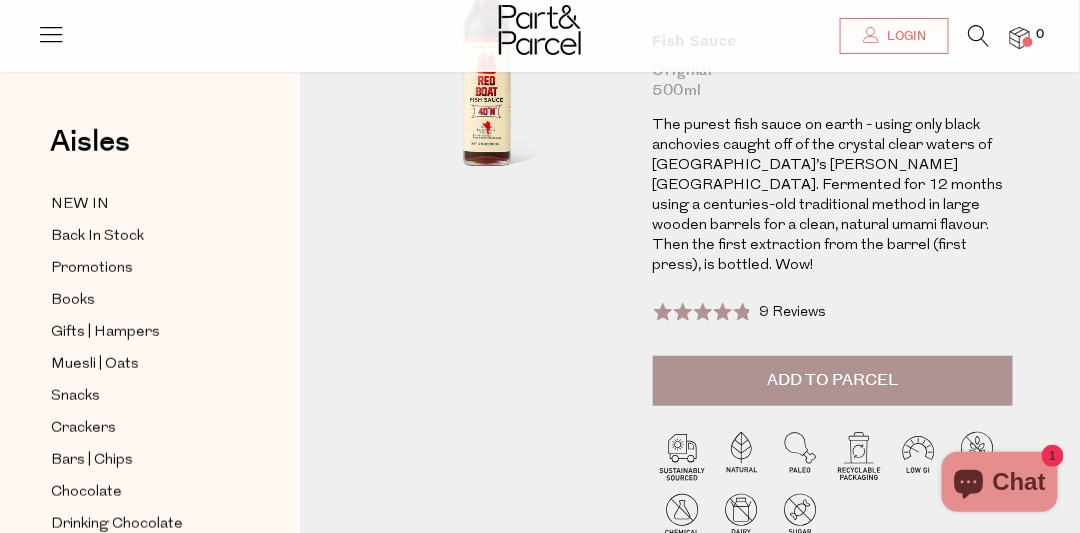 click on "Add to Parcel" at bounding box center (832, 380) 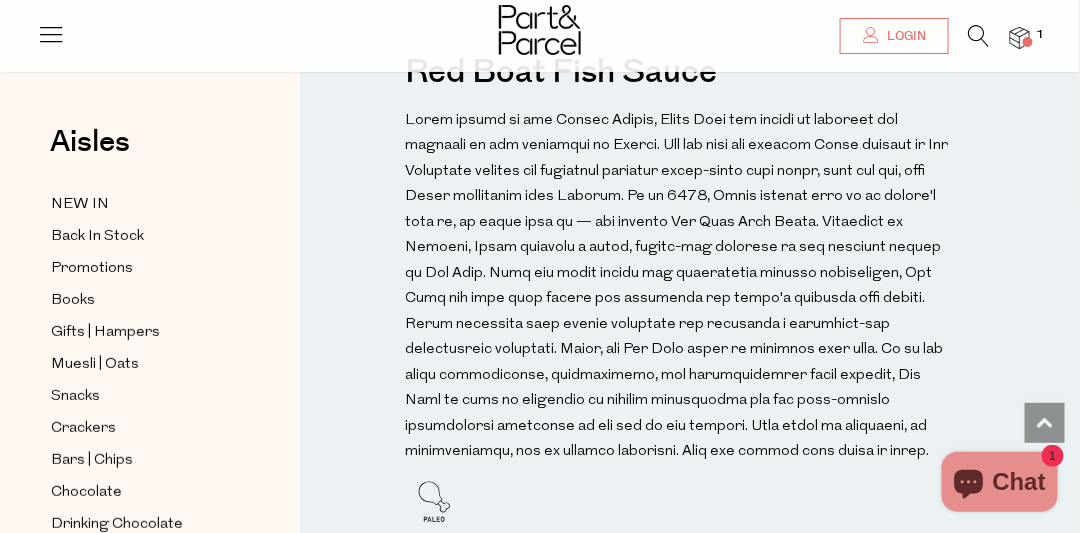 scroll, scrollTop: 1857, scrollLeft: 0, axis: vertical 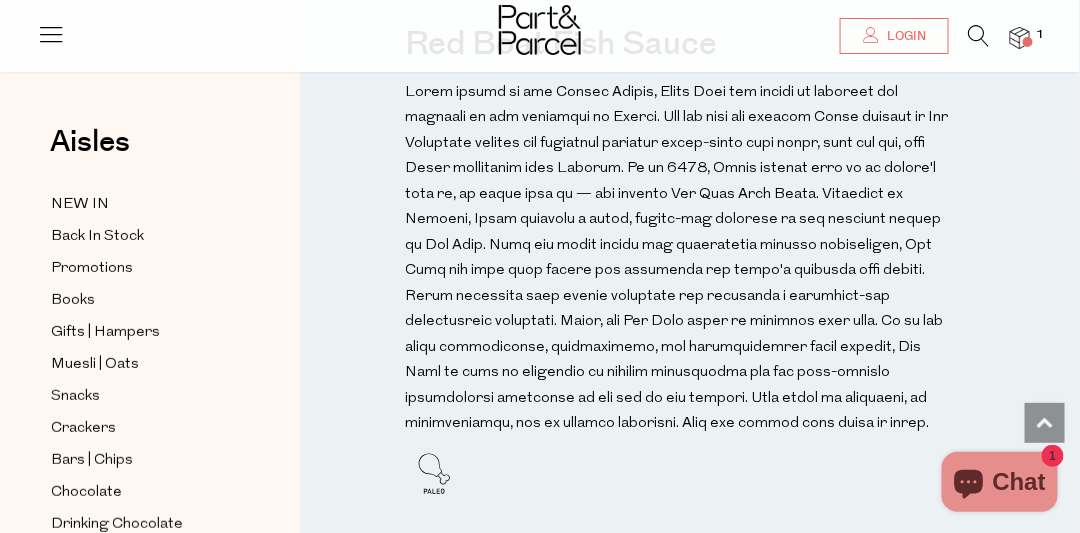 click on "Chat" at bounding box center [1019, 482] 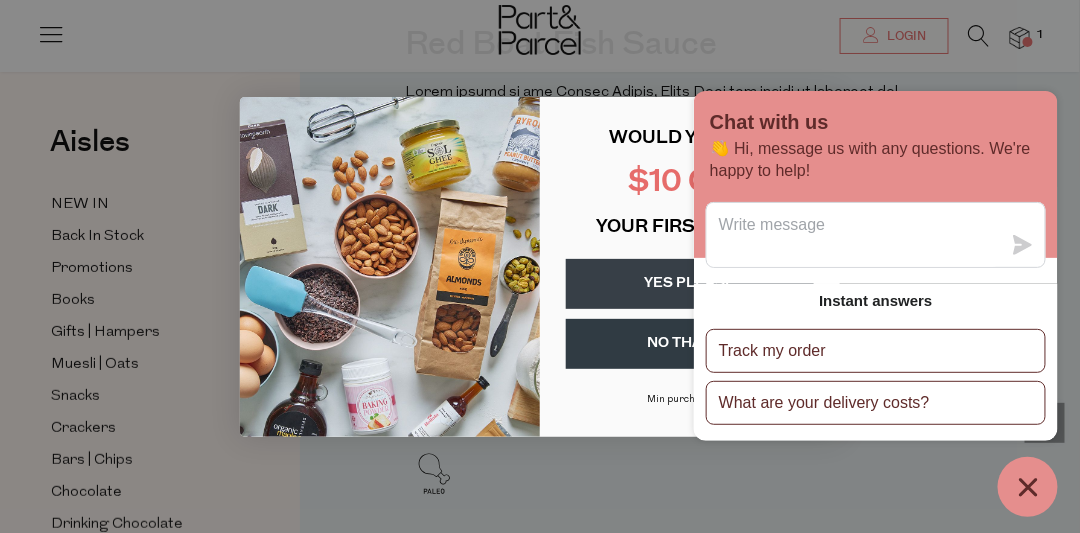 click on "$10 OFF" at bounding box center [690, 183] 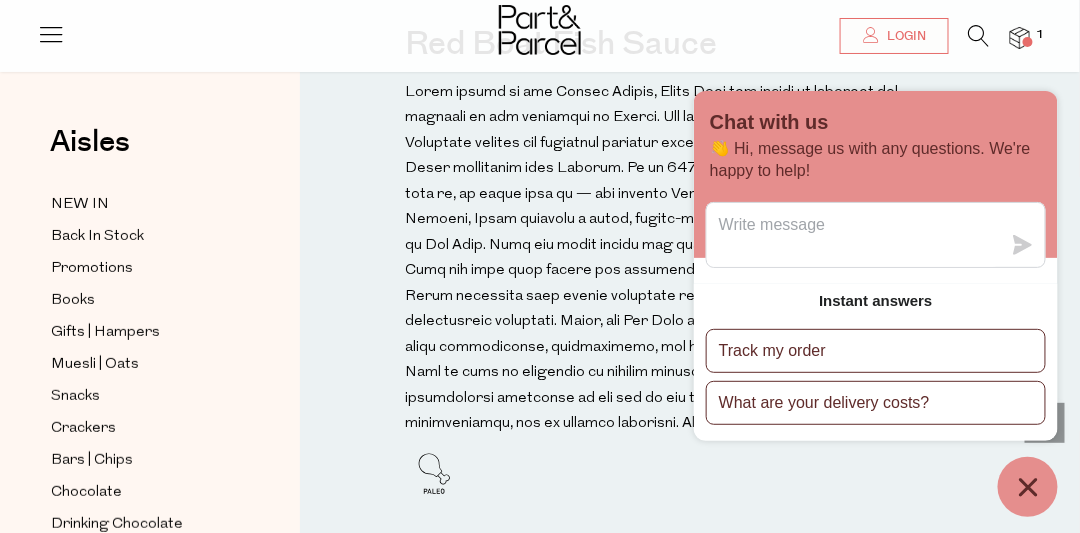 click on "Chat with us 👋 Hi, message us with any questions. We're happy to help!
Instant answers Track my order What are your delivery costs?" at bounding box center (876, 304) 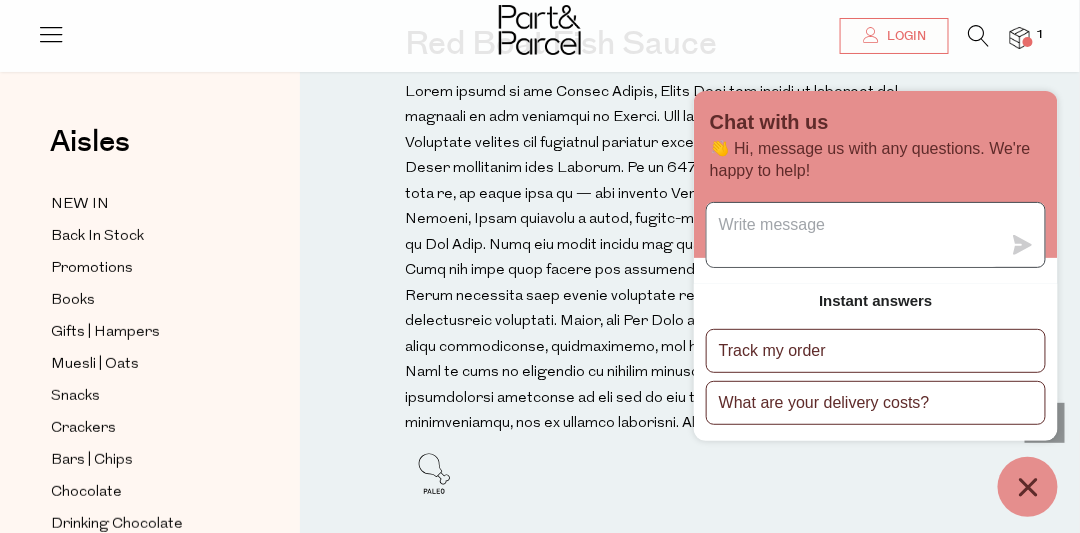 click at bounding box center (854, 235) 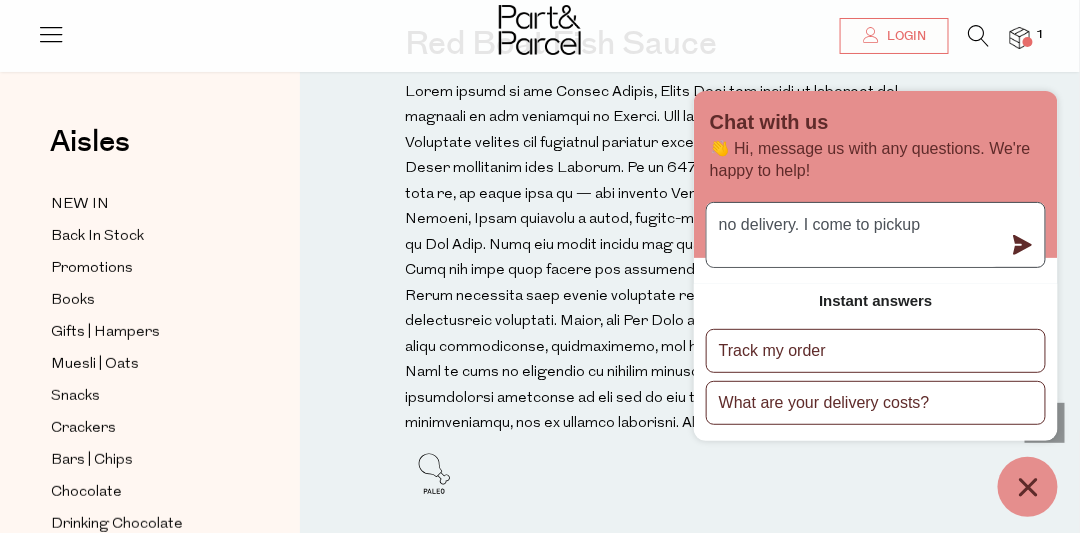 type on "no delivery. I come to pickup" 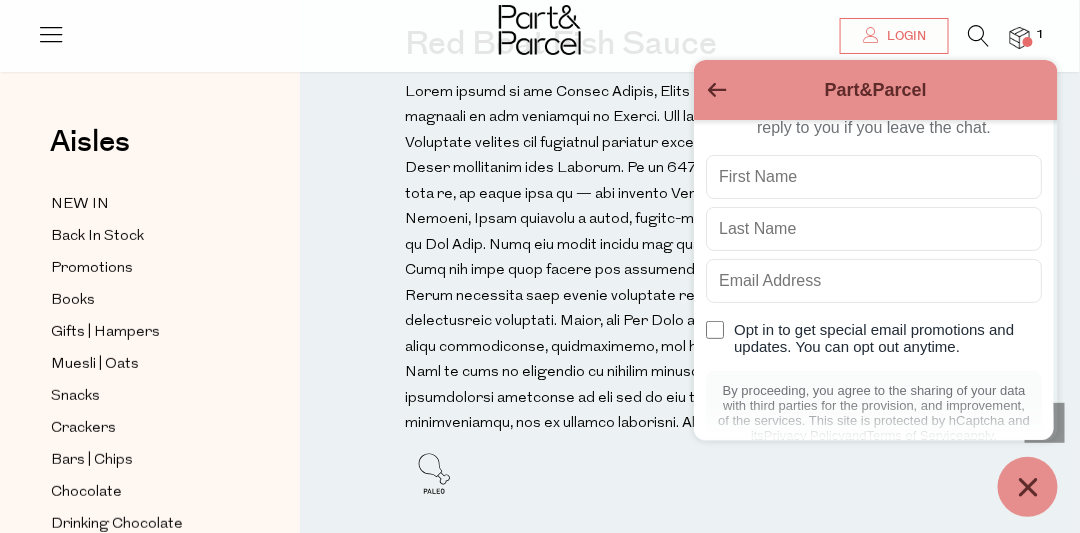 scroll, scrollTop: 71, scrollLeft: 0, axis: vertical 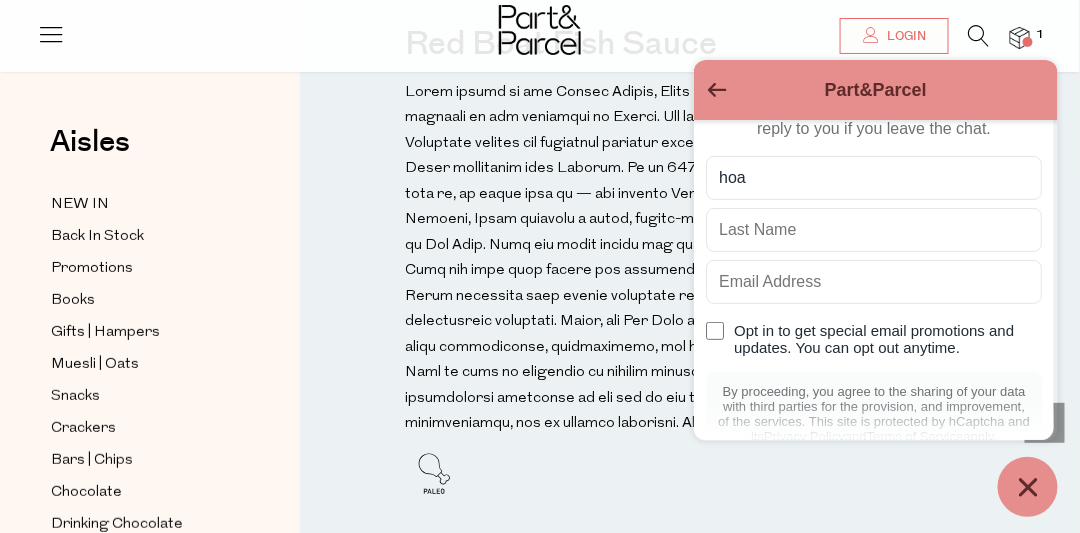 click on "Part&Parcel Before we get started Please provide your information so we can reply to you if you leave the chat. hoa Opt in to get special email promotions and updates. You can opt out anytime. By proceeding, you agree to the sharing of your data with third parties for the provision, and improvement, of the services. This site is protected by hCaptcha and its  Privacy Policy  and  Terms of Service  apply. Start chat" at bounding box center [876, 288] 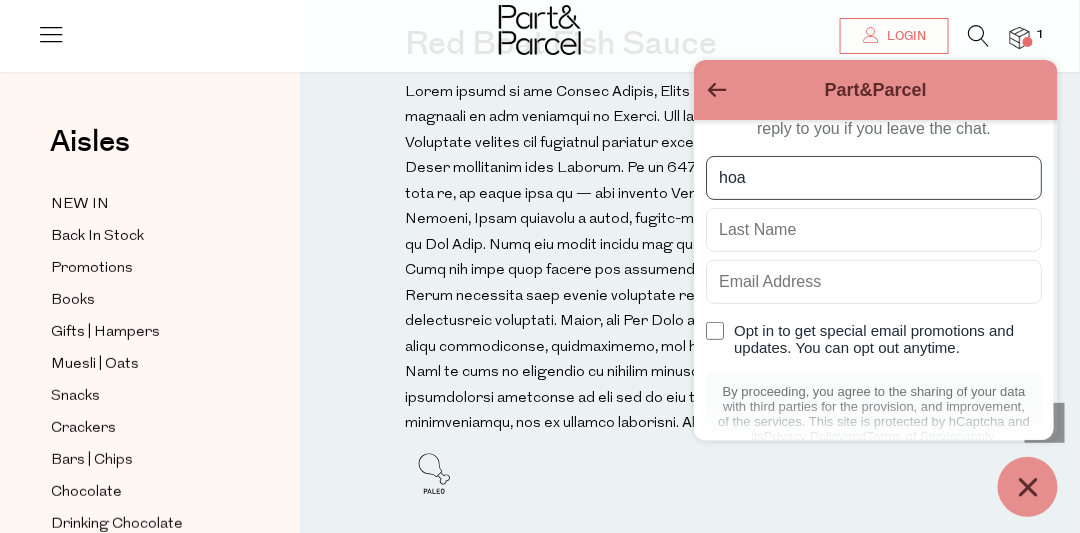 click on "hoa" at bounding box center [874, 178] 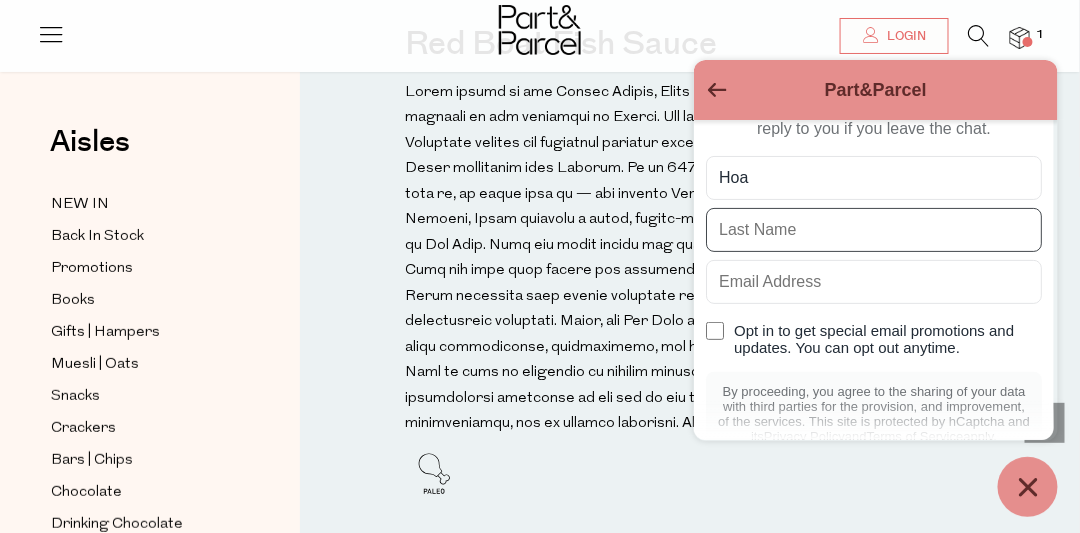 type on "Hang" 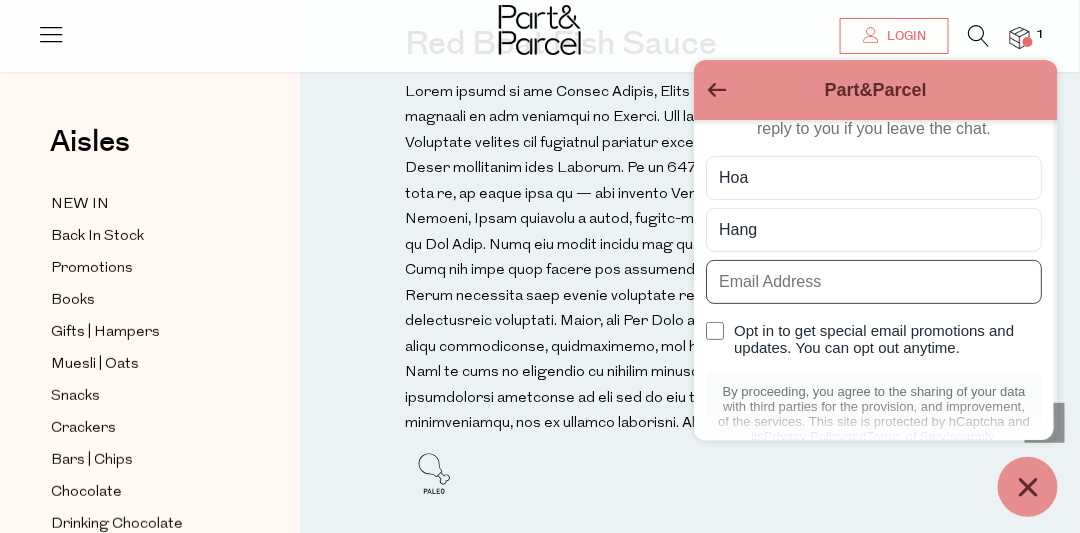 type on "goulburn88@gmail.com" 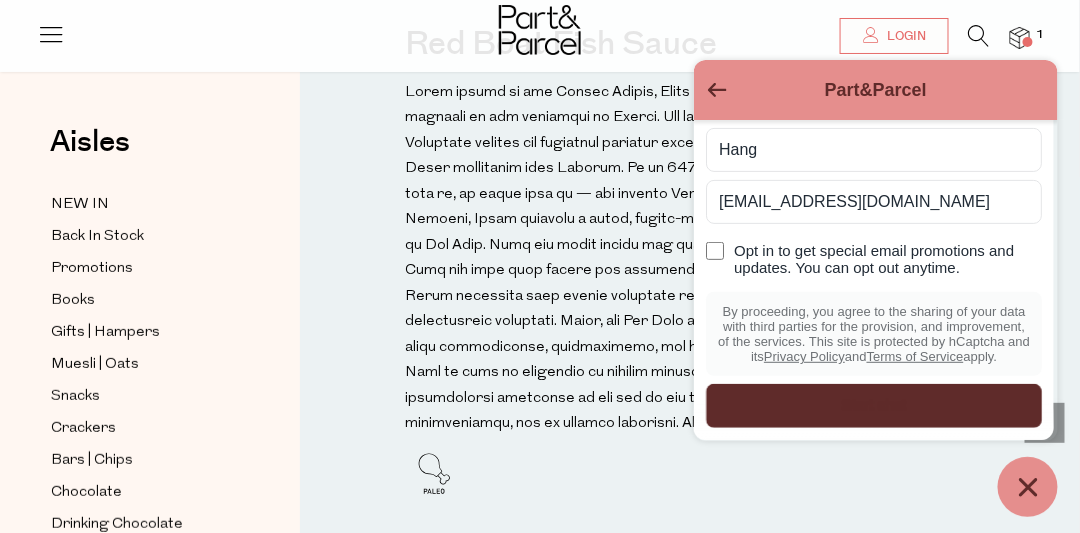 scroll, scrollTop: 198, scrollLeft: 0, axis: vertical 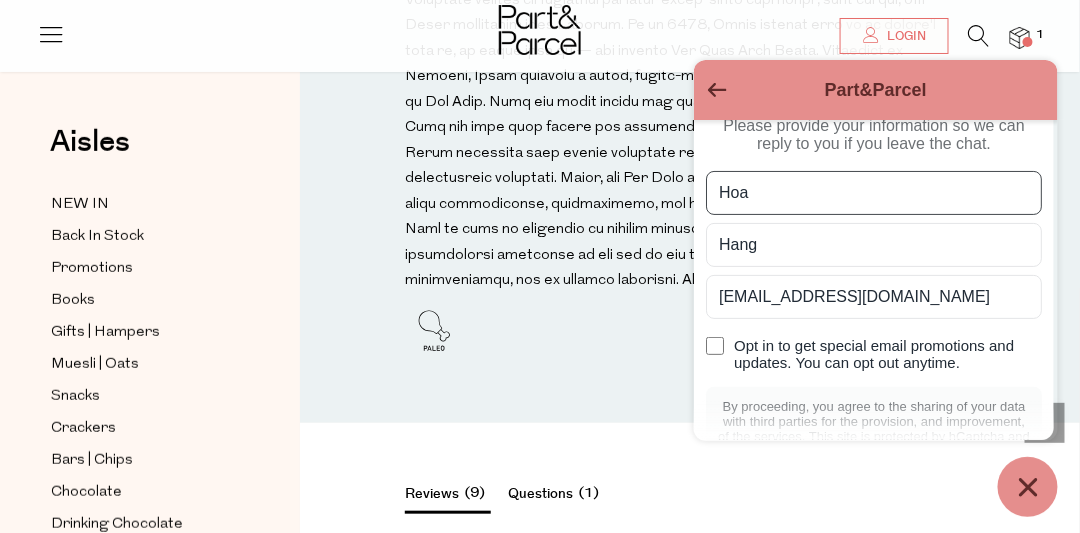 click on "Opt in to get special email promotions and updates. You can opt out anytime." at bounding box center [715, 346] 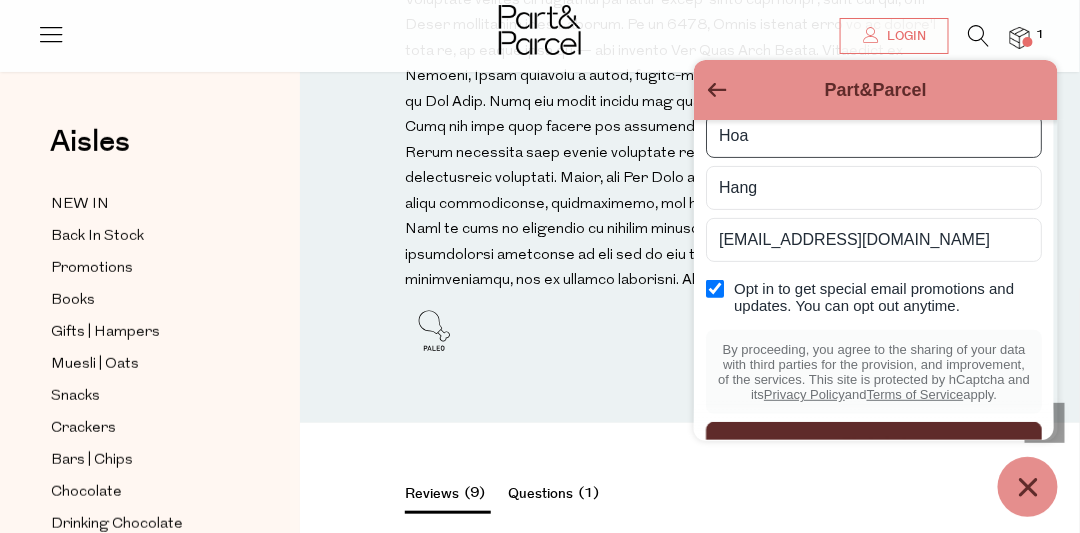 scroll, scrollTop: 198, scrollLeft: 0, axis: vertical 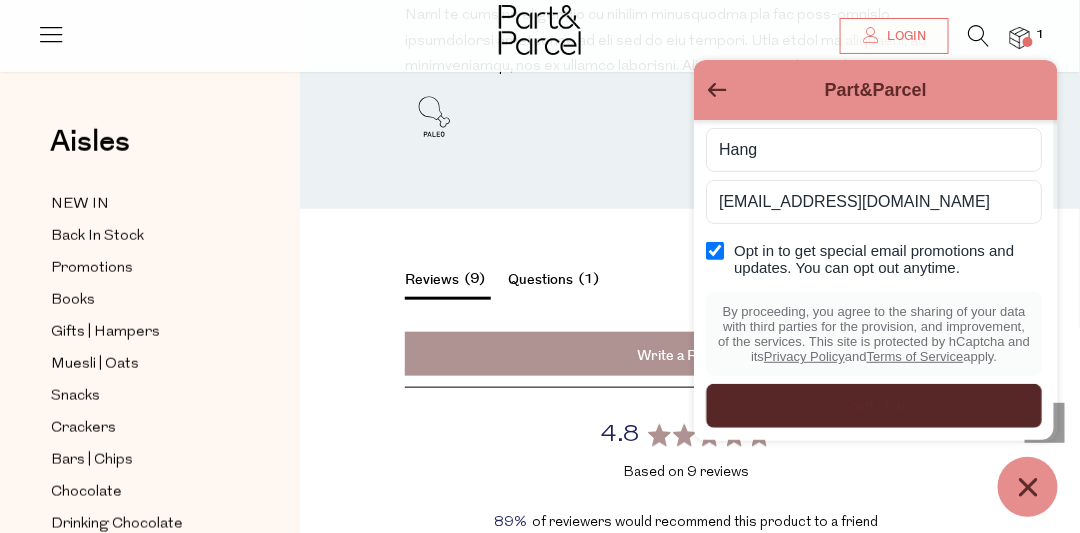 click on "Start chat" at bounding box center [874, 406] 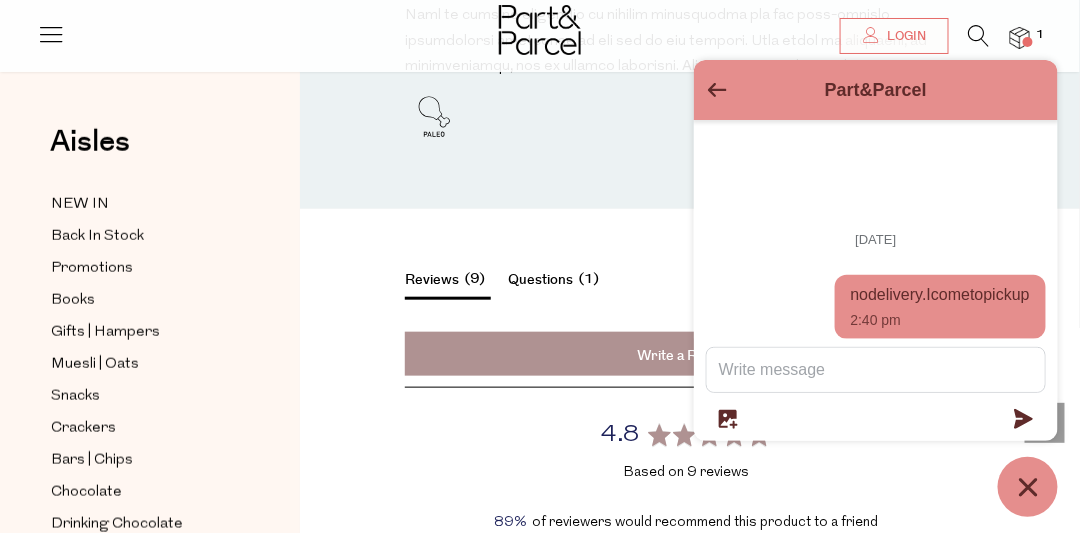 click on "Reviews
9
Questions
1" at bounding box center [686, 284] 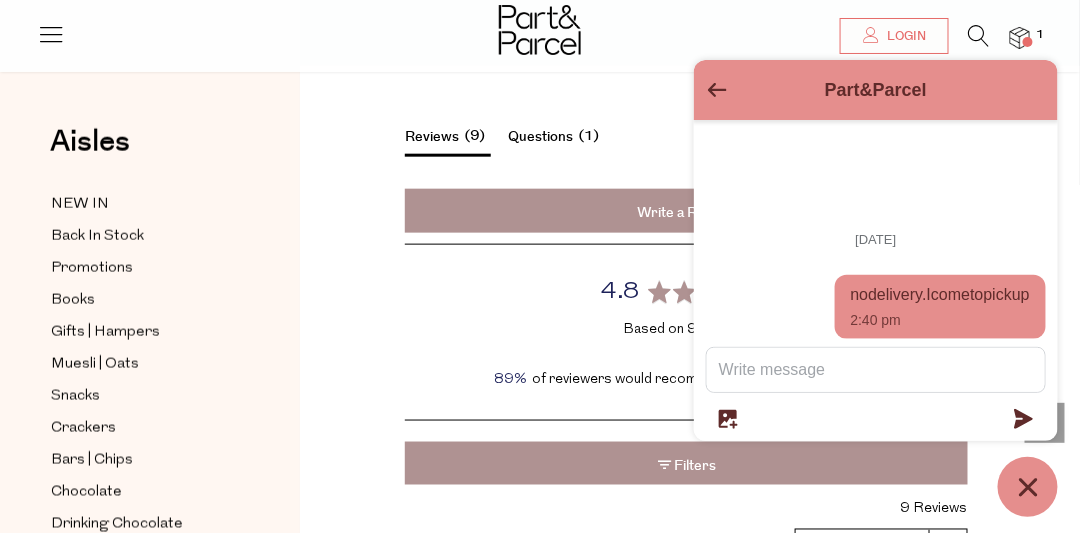 scroll, scrollTop: 2357, scrollLeft: 0, axis: vertical 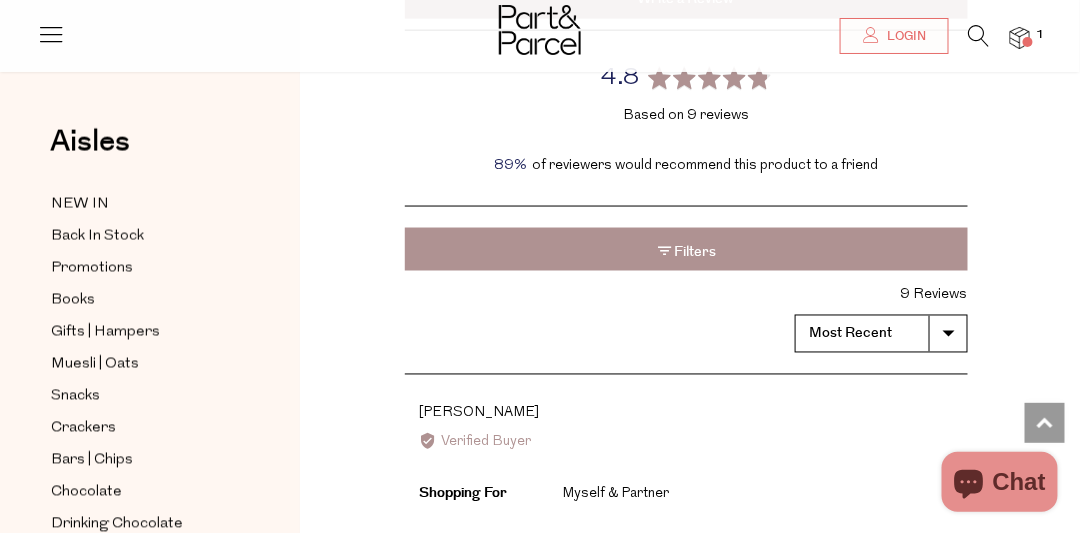 click on "Most Recent
Oldest
Photos & Videos
Highest Rating
Lowest Rating
Most Helpful
Least Helpful" at bounding box center [881, 334] 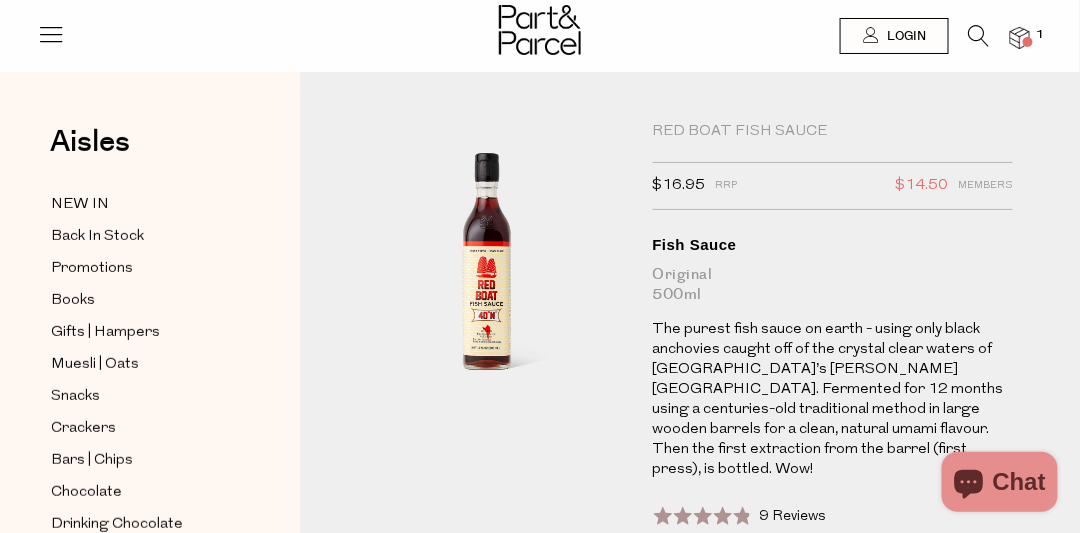 scroll, scrollTop: 0, scrollLeft: 0, axis: both 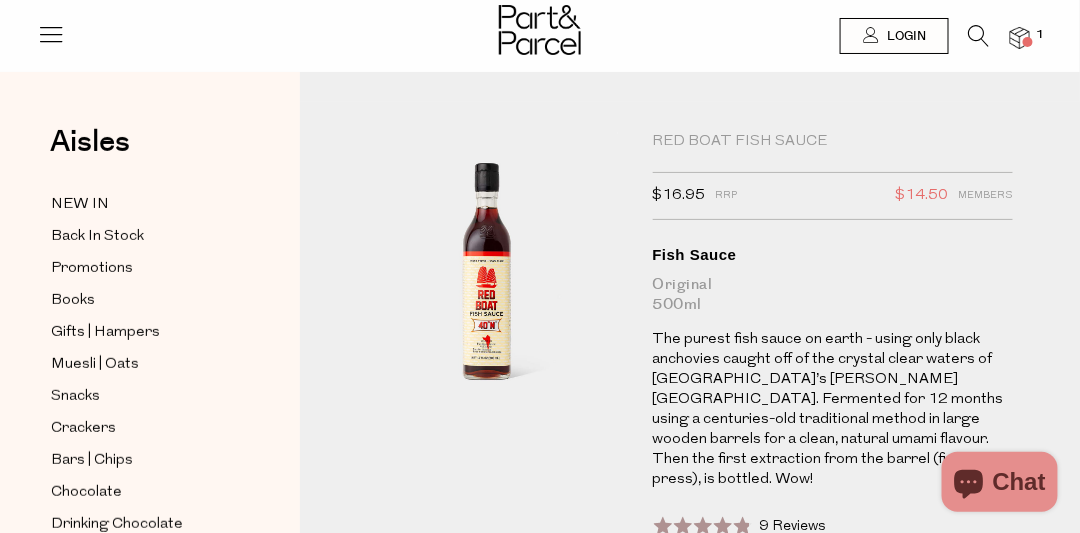 click on "$14.50" at bounding box center [922, 196] 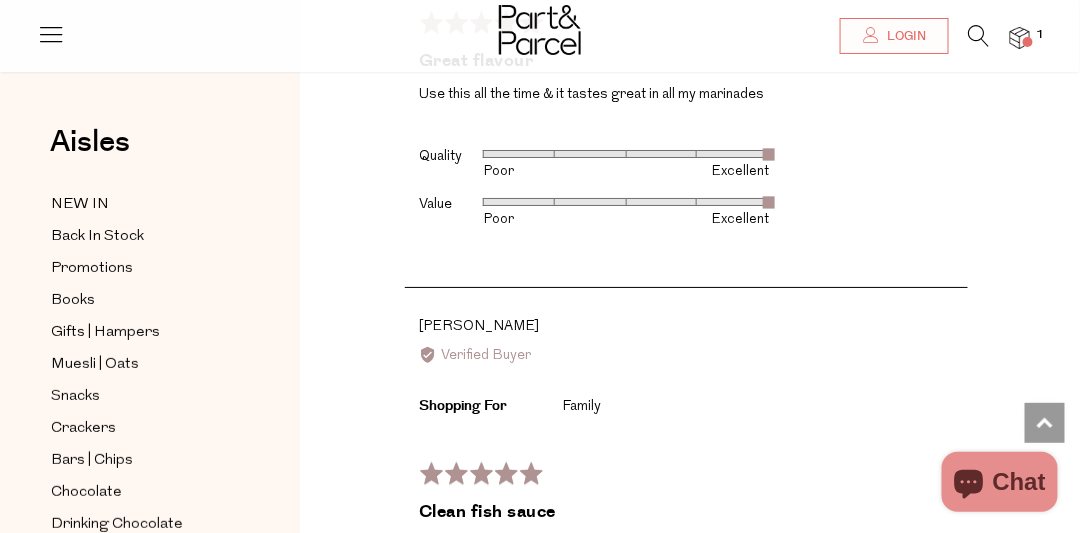scroll, scrollTop: 3714, scrollLeft: 0, axis: vertical 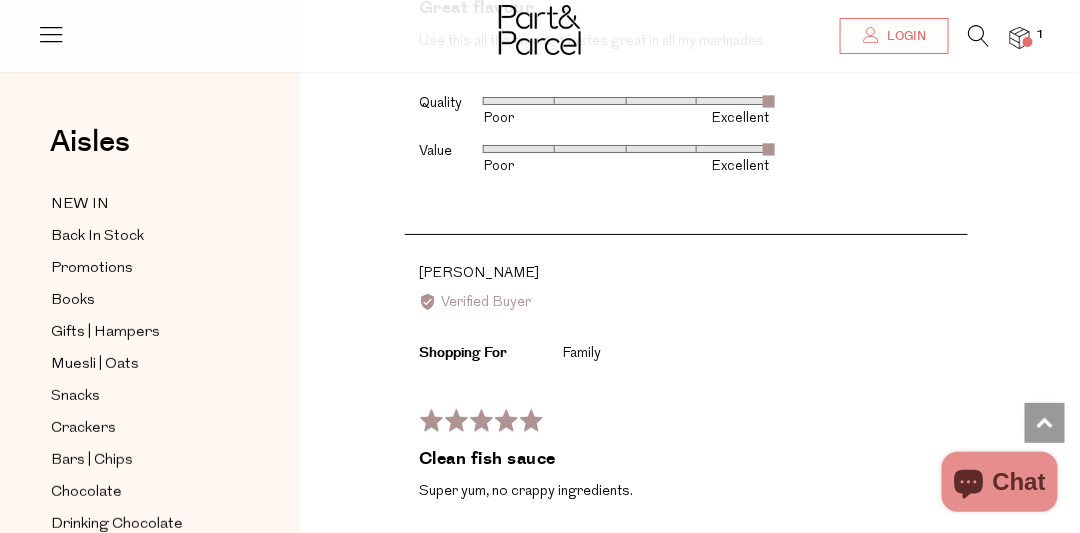 click on "Aisles Clear
NEW IN
Back In Stock
Promotions
Books
Gifts | Hampers
Muesli | Oats
Snacks
Crackers
Bars | Chips
Chocolate
Drinking Chocolate
Coffee | Tea
Spreads | Honey" at bounding box center (150, 332) 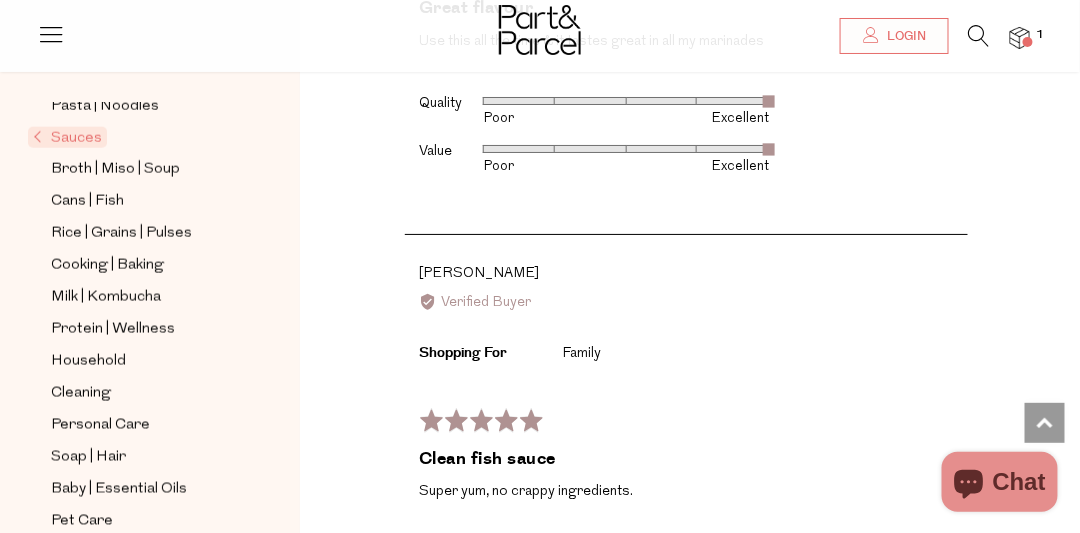 scroll, scrollTop: 645, scrollLeft: 0, axis: vertical 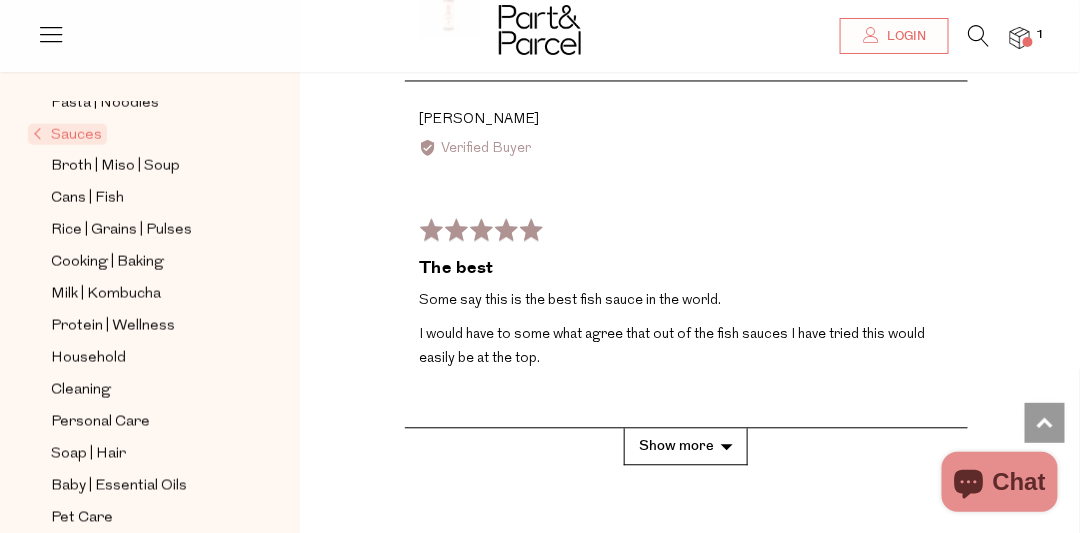 click on "Show more" at bounding box center (686, 447) 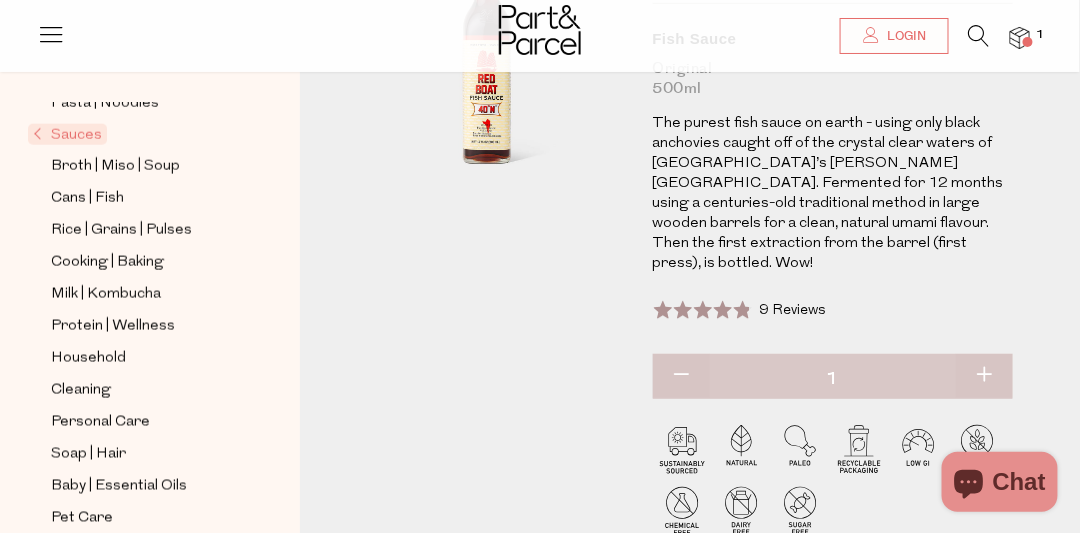 scroll, scrollTop: 214, scrollLeft: 0, axis: vertical 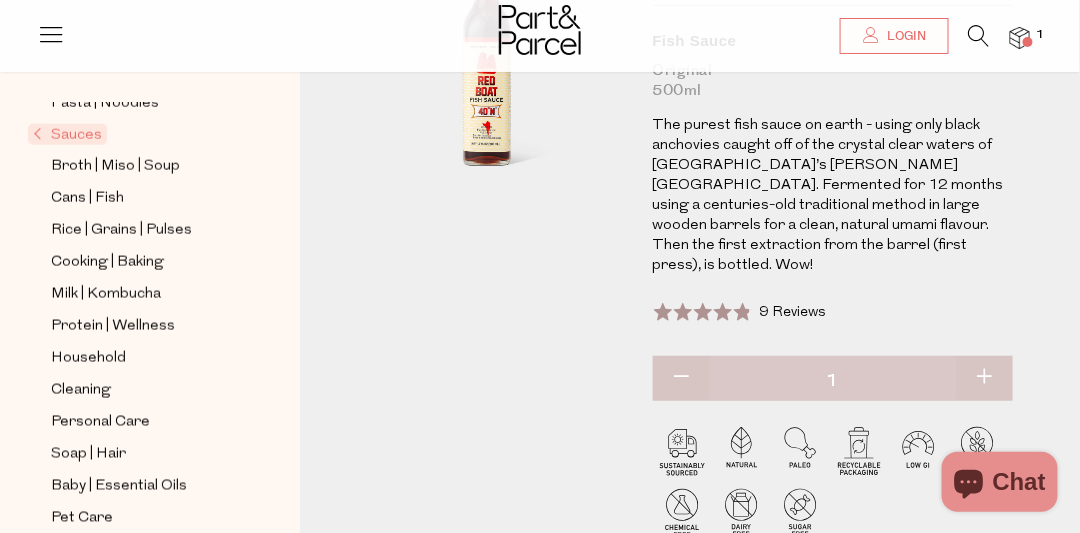 click at bounding box center (984, 378) 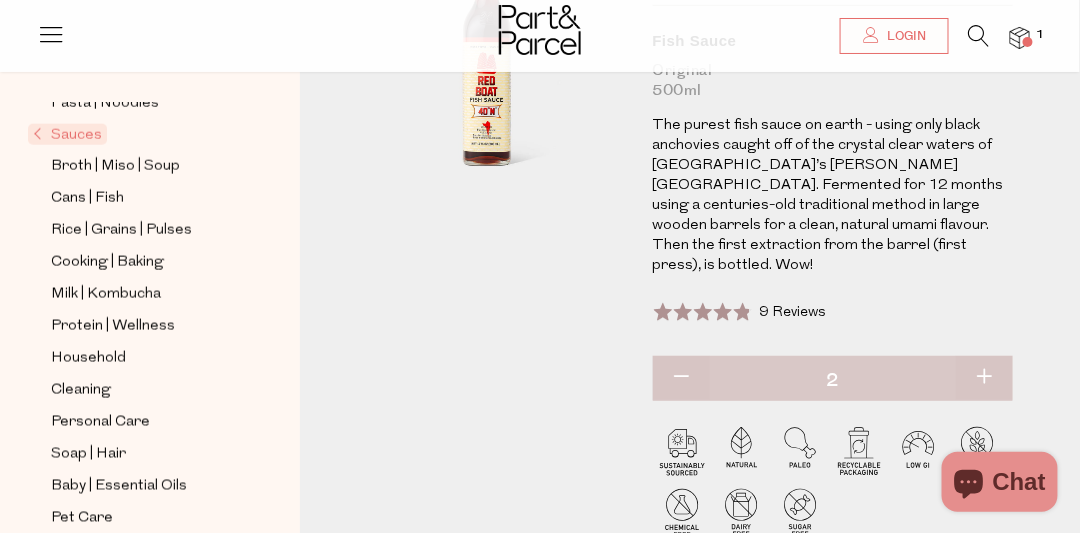 type on "2" 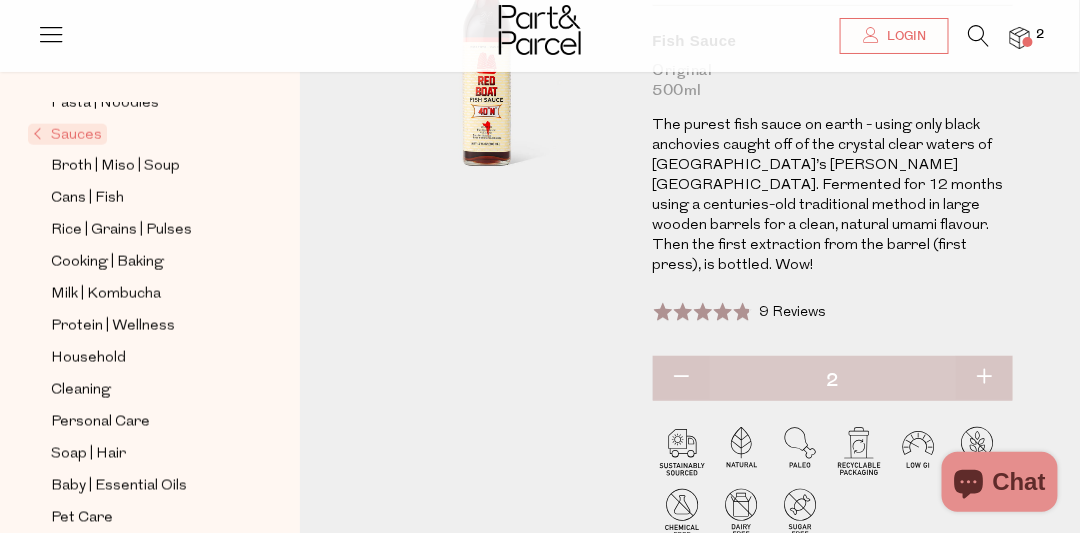 click at bounding box center [984, 378] 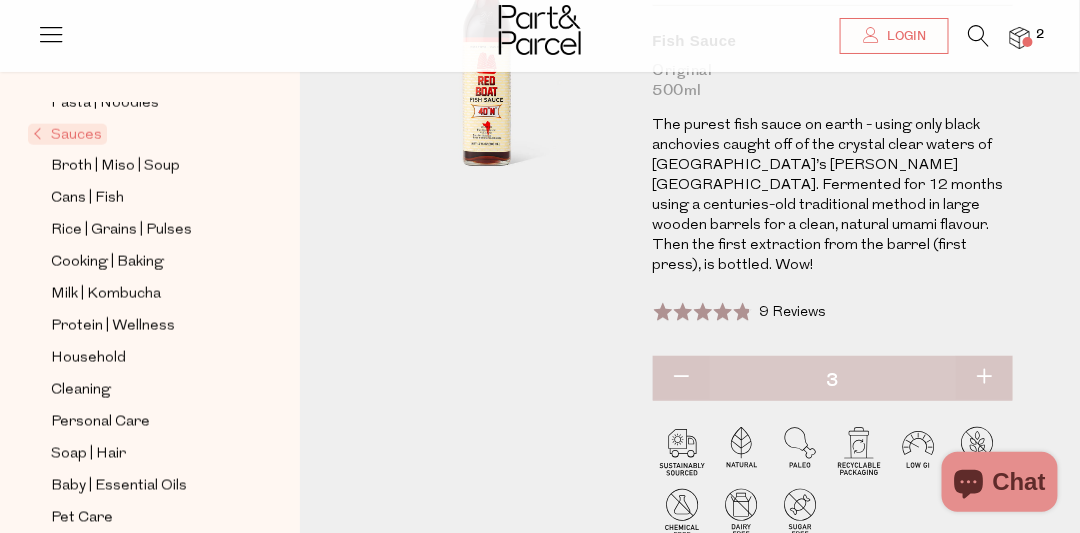 type on "3" 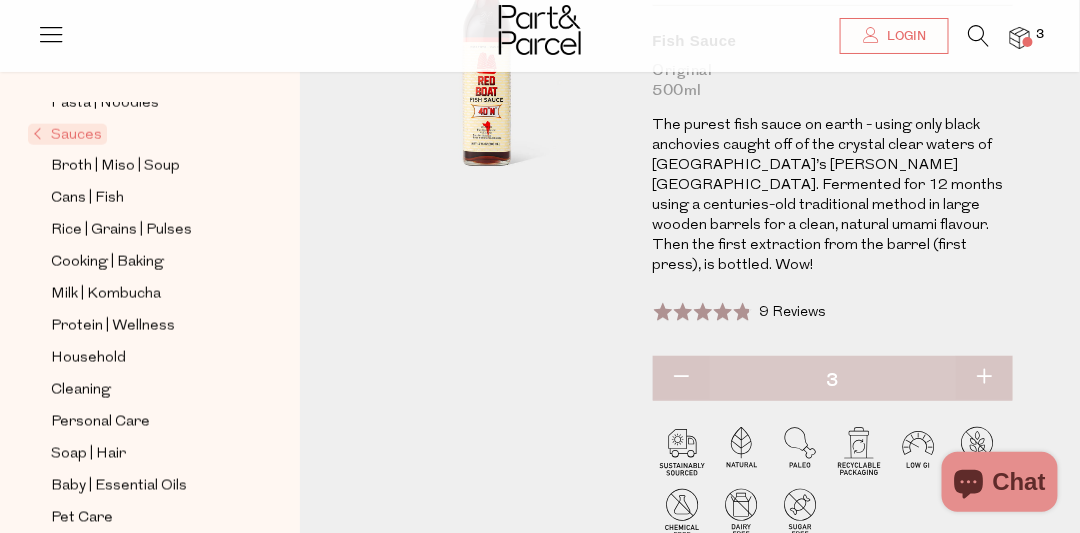 click at bounding box center [984, 378] 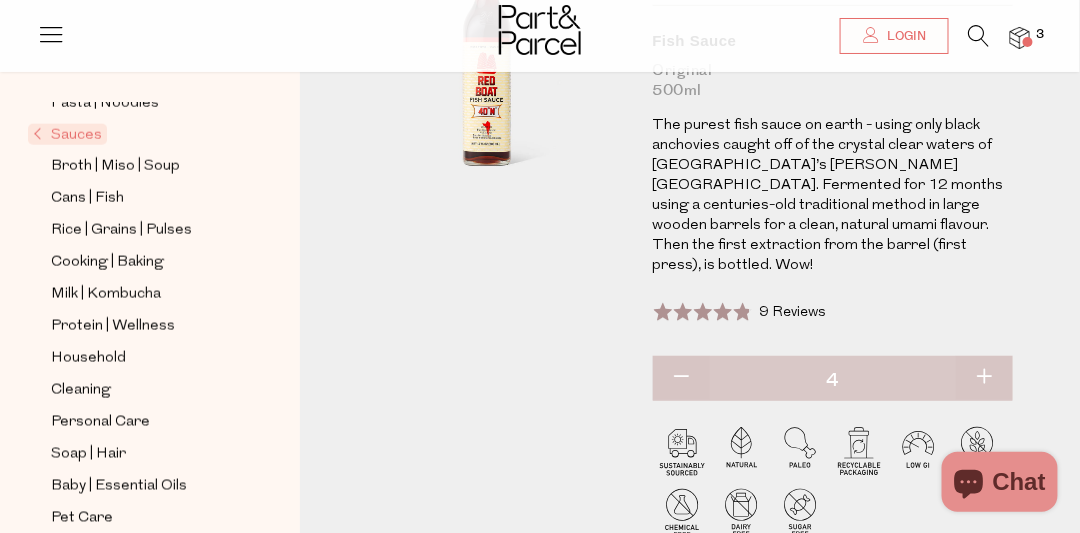 type on "4" 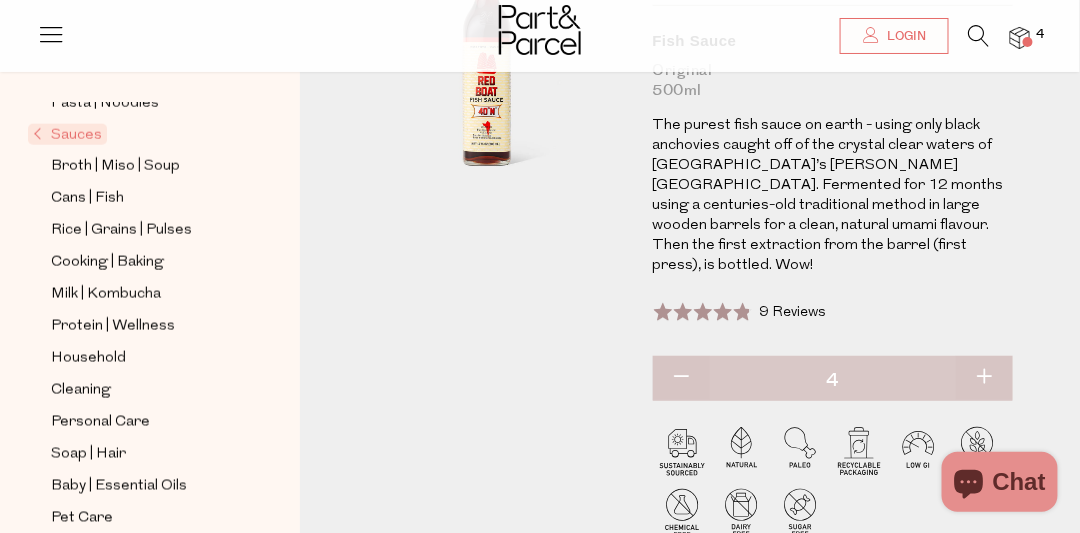 click at bounding box center [984, 378] 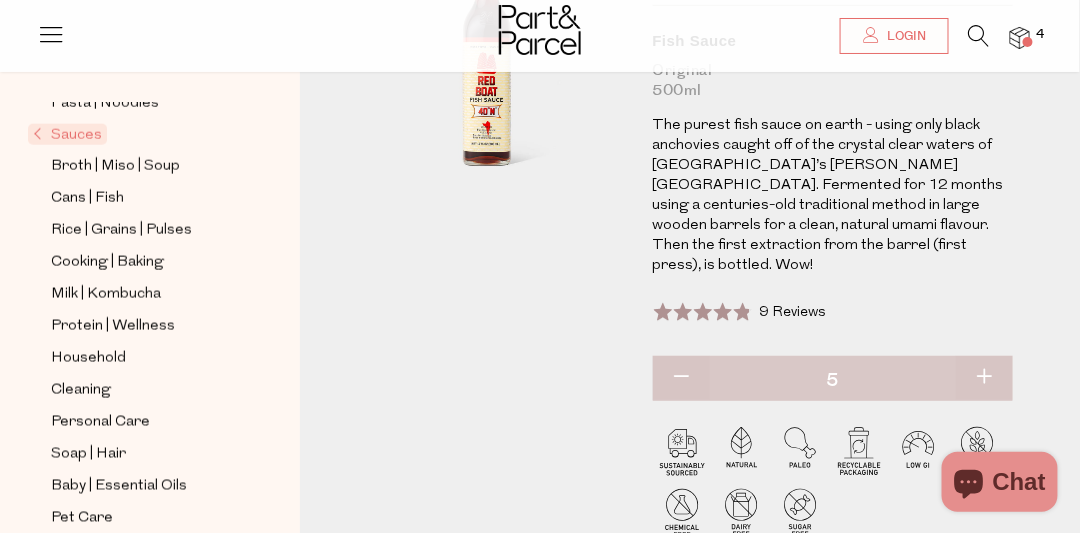 type on "5" 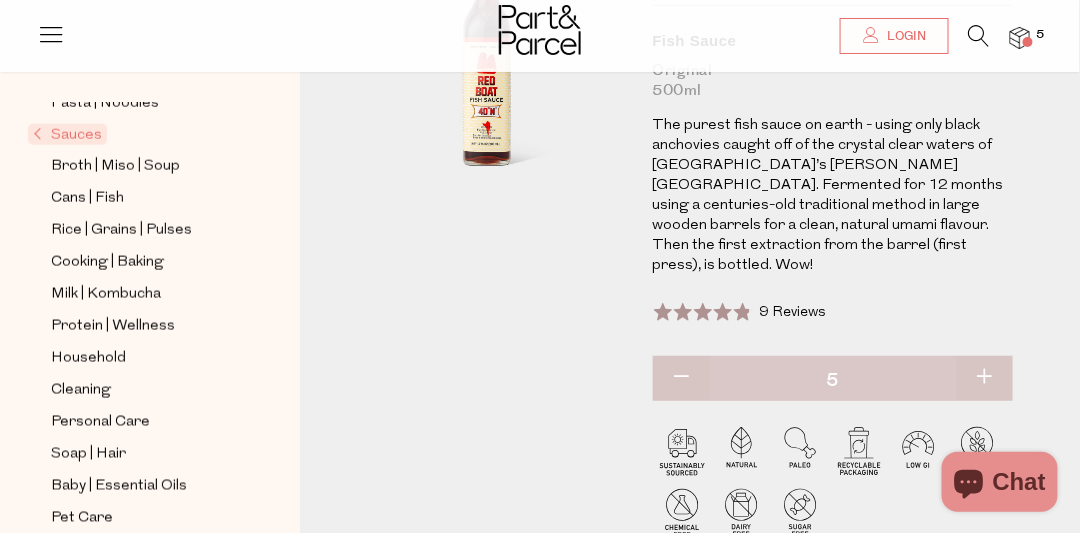 click at bounding box center (984, 378) 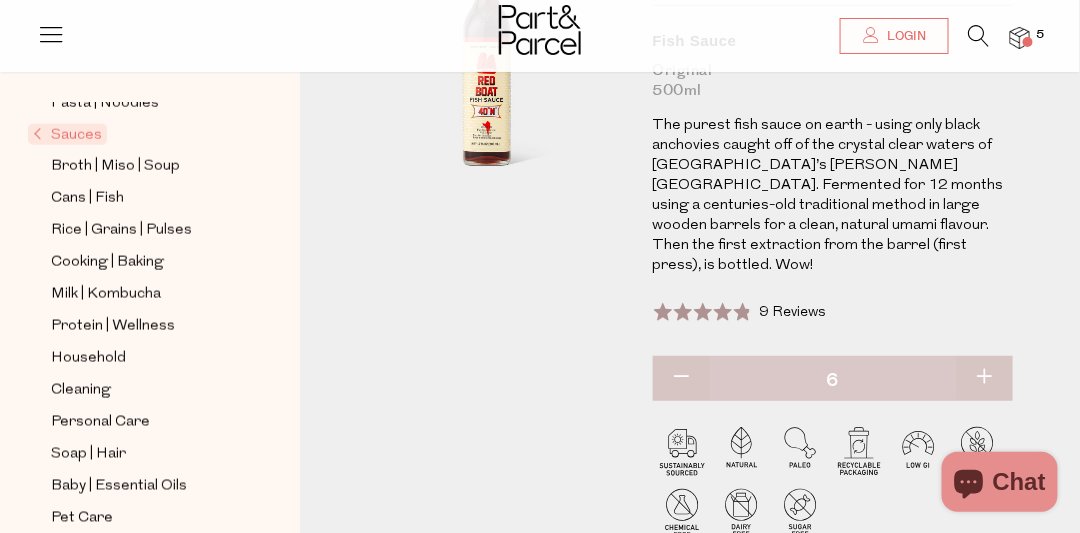 type on "6" 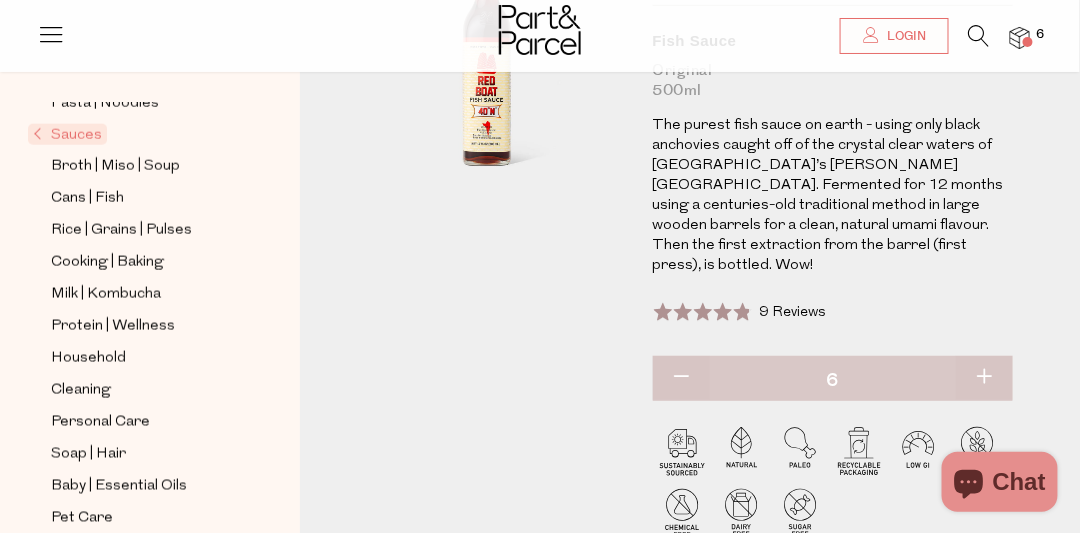 click at bounding box center (984, 378) 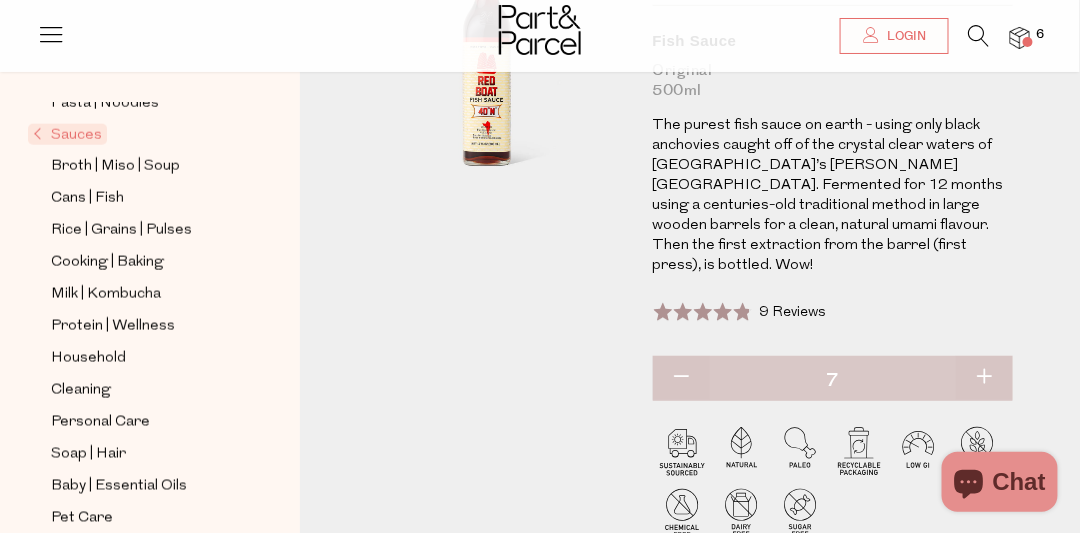 type on "7" 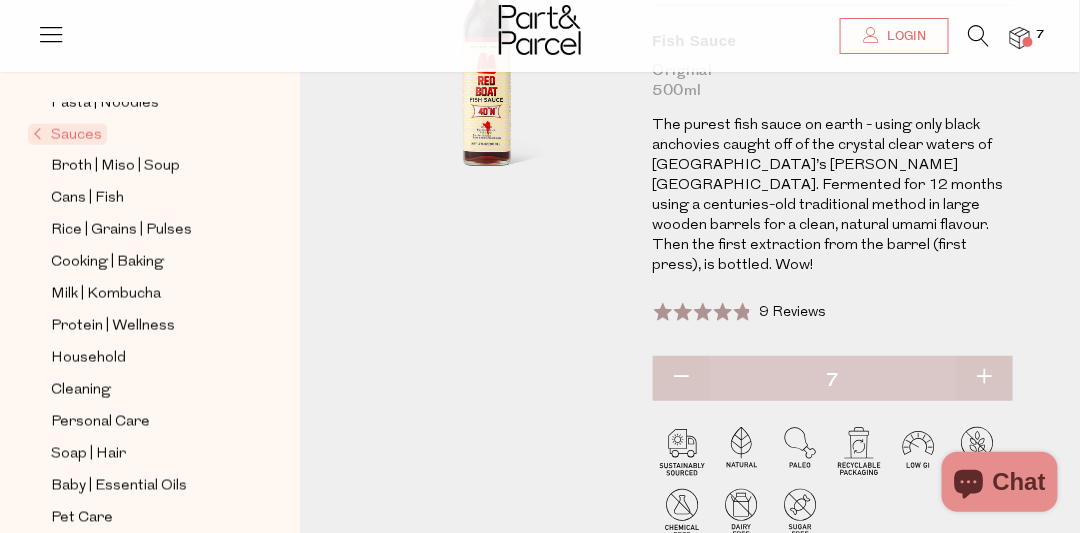 click at bounding box center [984, 378] 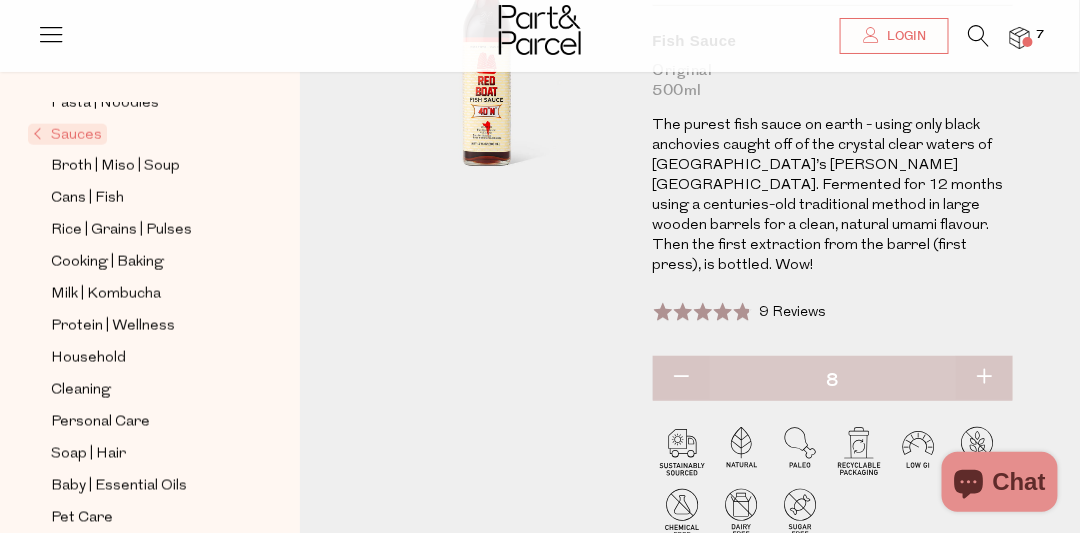 type on "8" 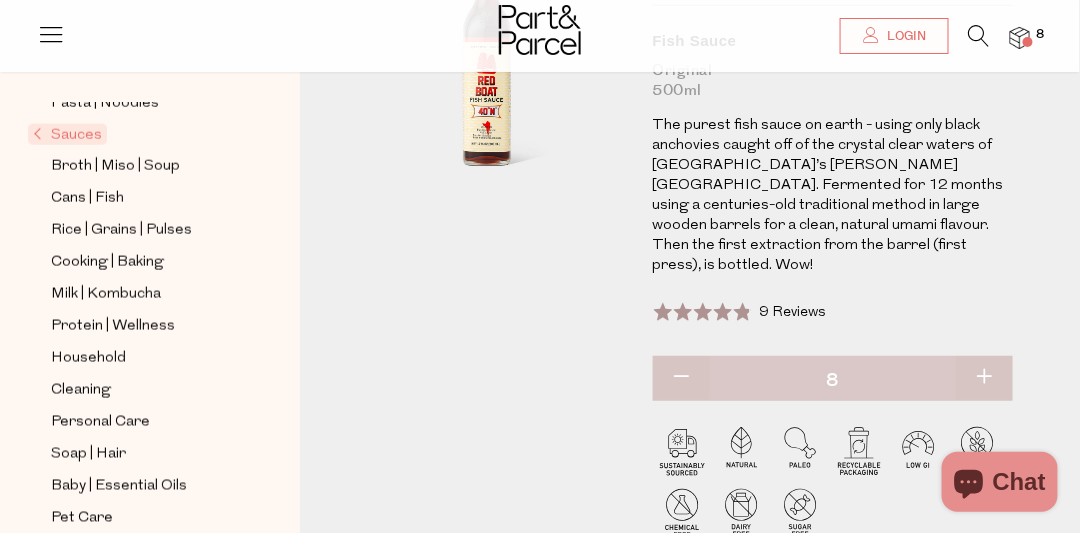 click at bounding box center (984, 378) 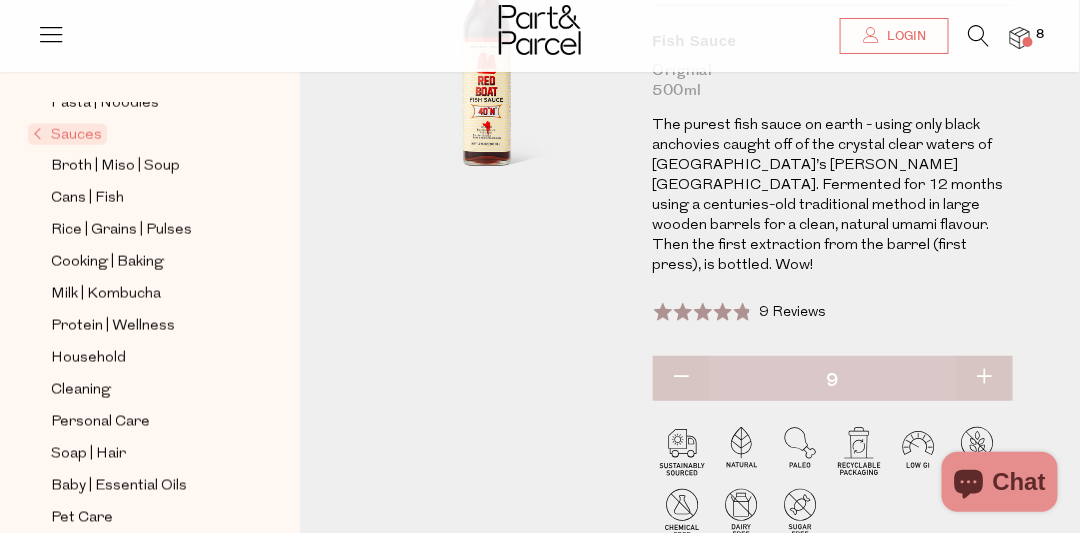 type on "9" 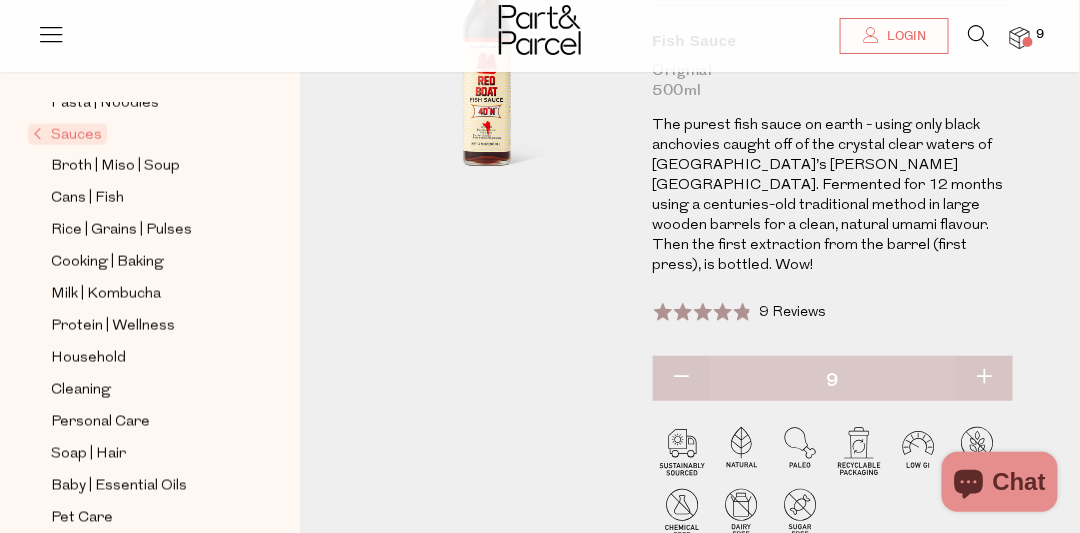 click at bounding box center [984, 378] 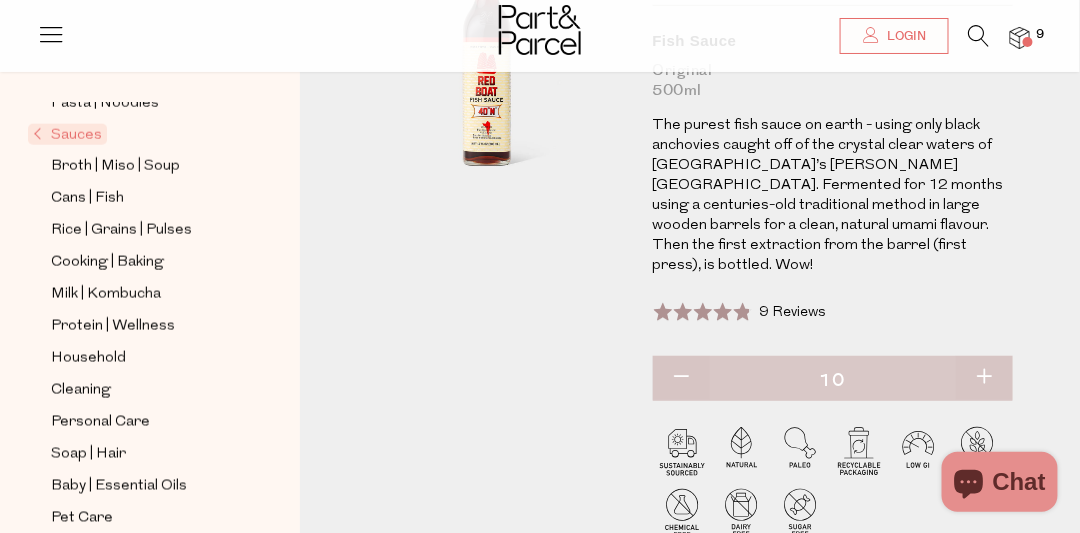 type on "10" 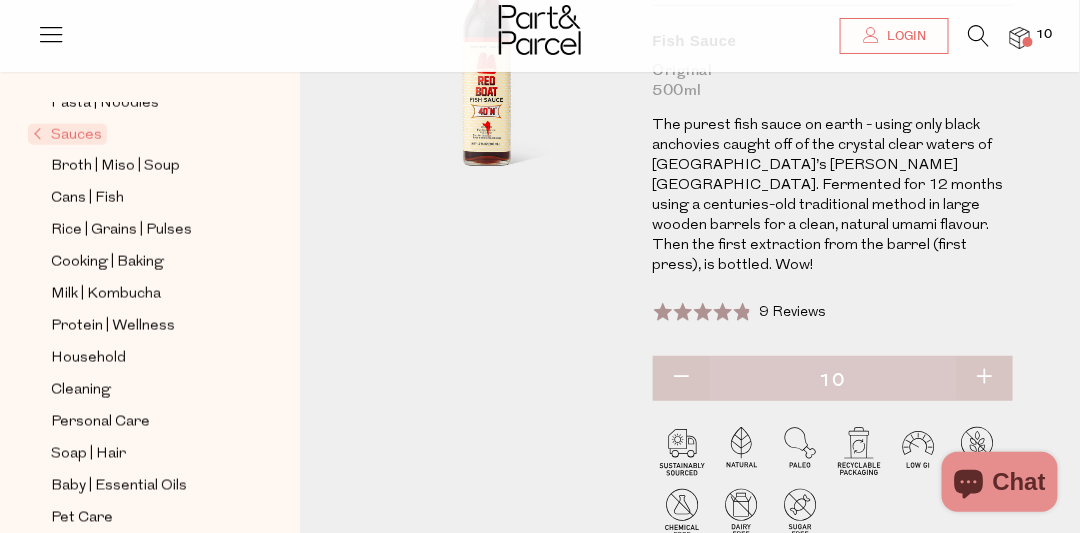 click at bounding box center (984, 378) 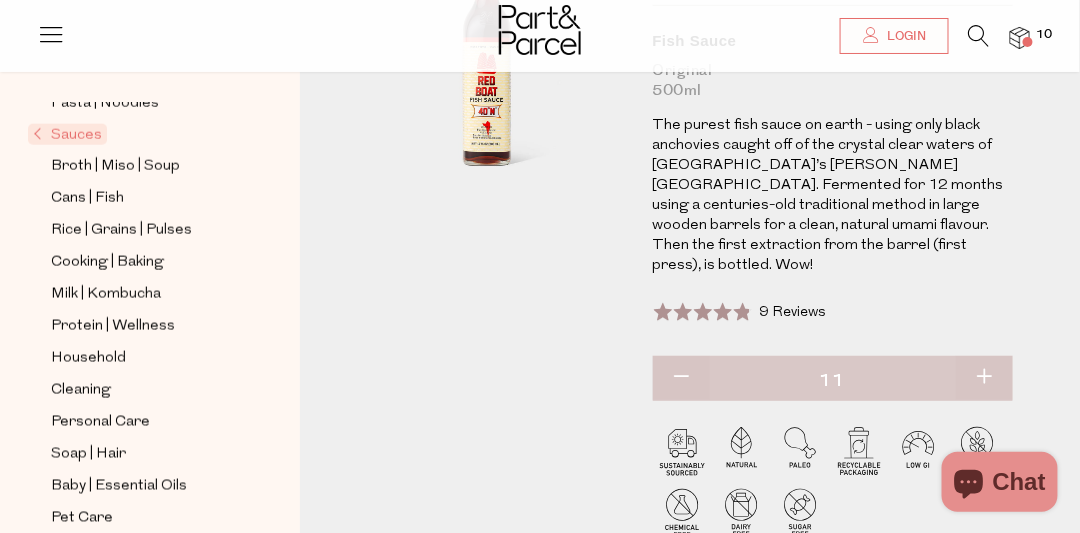 type on "11" 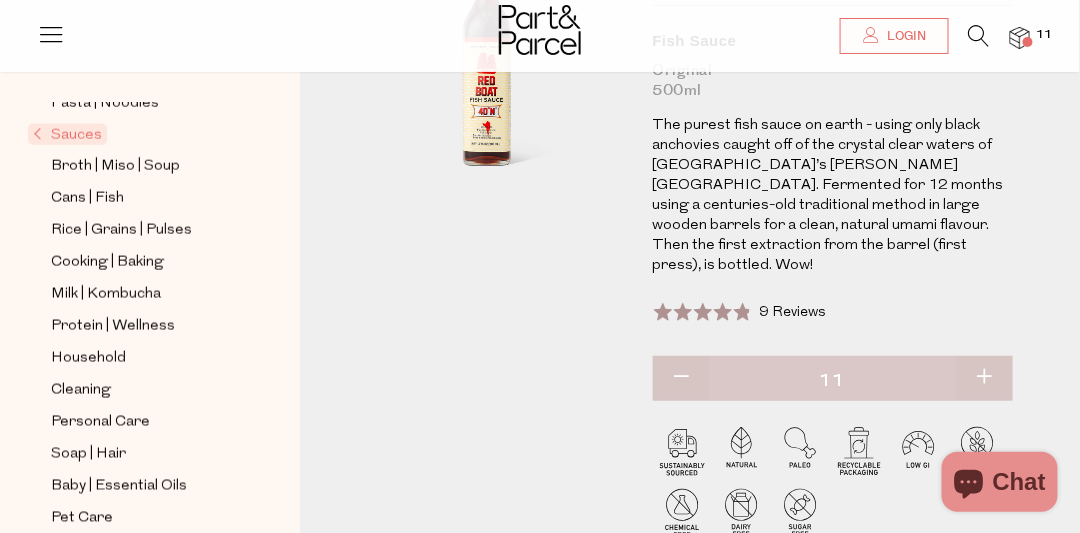 click at bounding box center (984, 378) 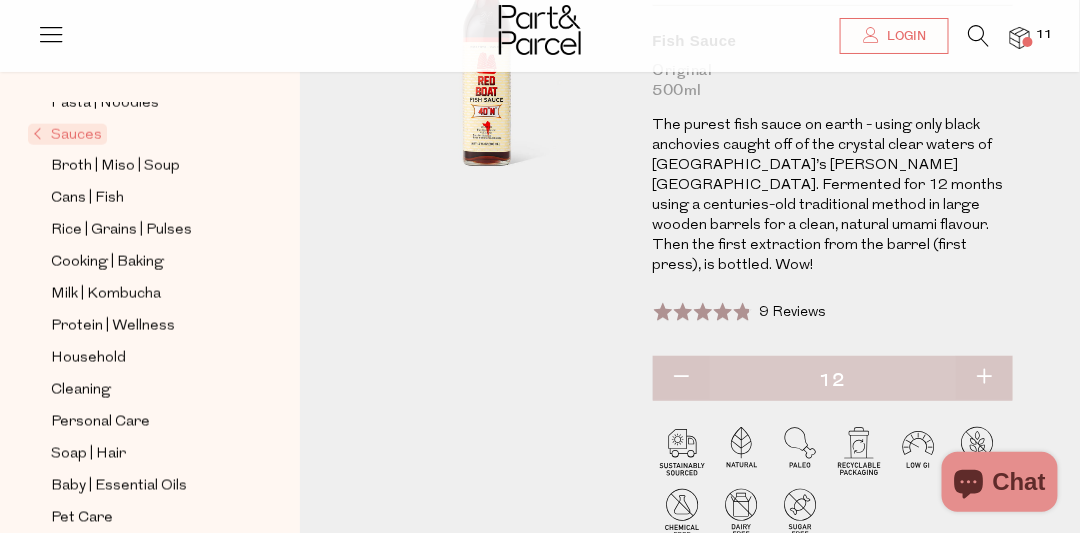 type on "12" 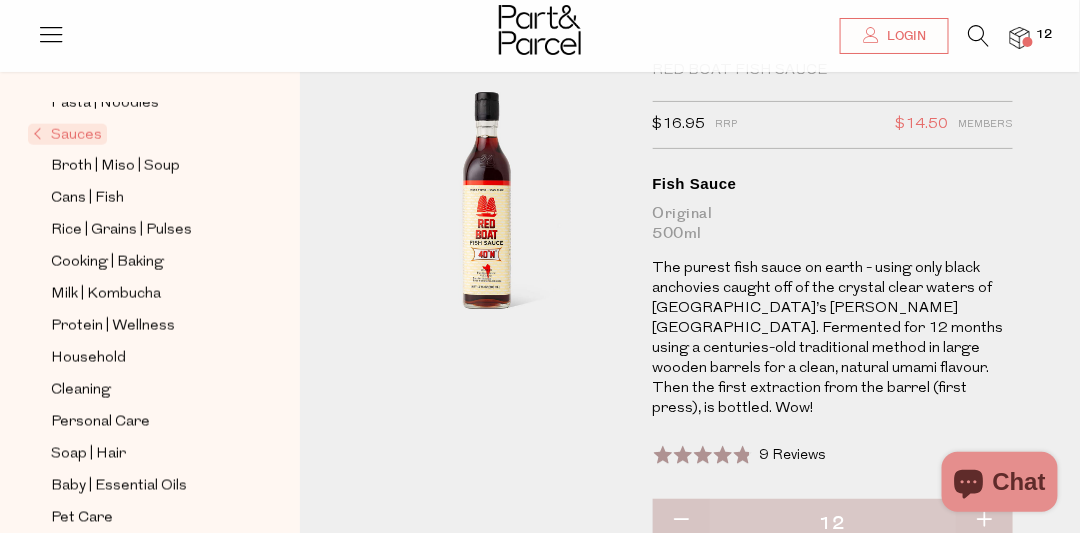 scroll, scrollTop: 0, scrollLeft: 0, axis: both 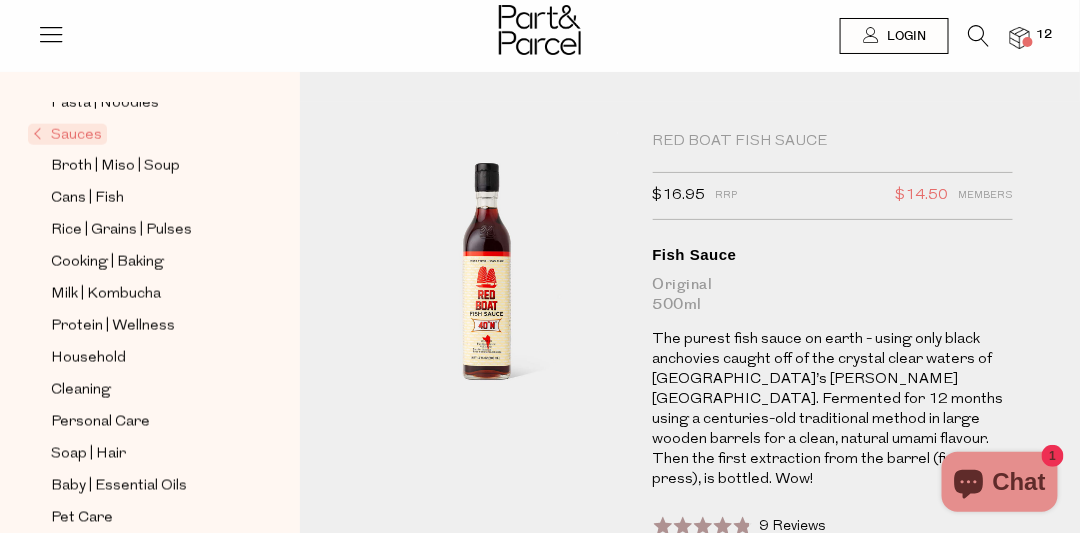 click on "Chat" at bounding box center [1019, 482] 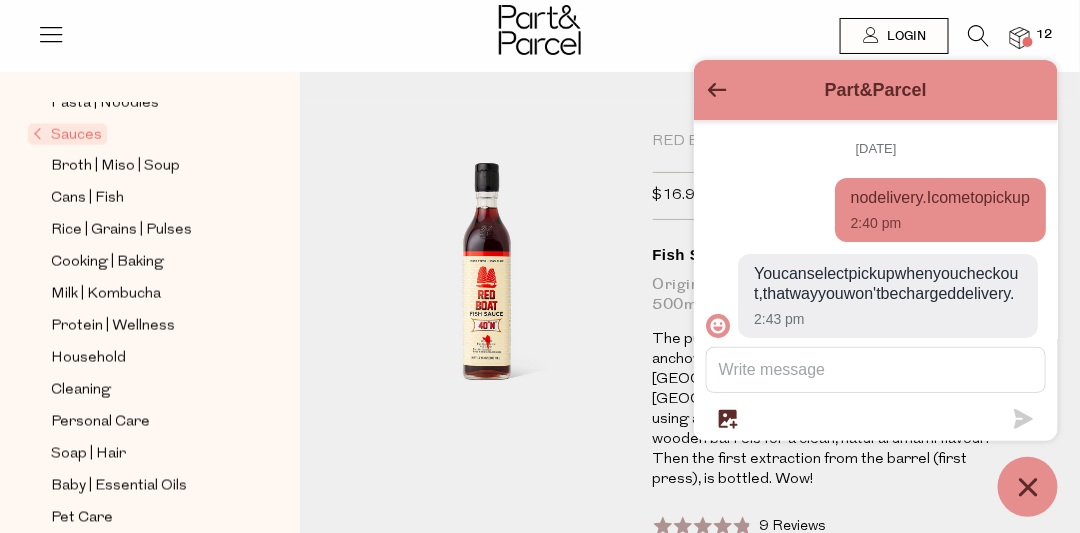 scroll, scrollTop: 78, scrollLeft: 0, axis: vertical 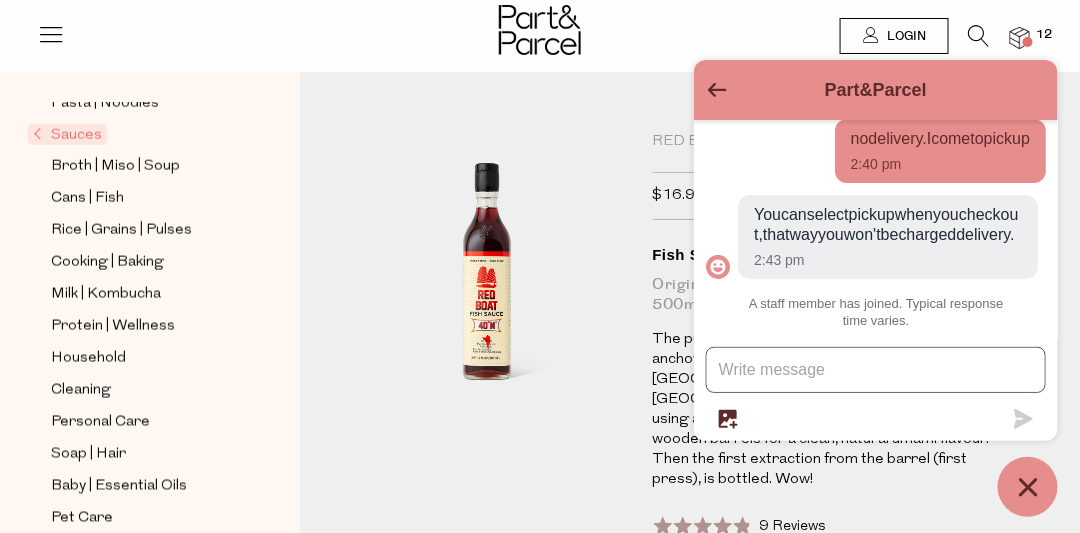 click at bounding box center (876, 370) 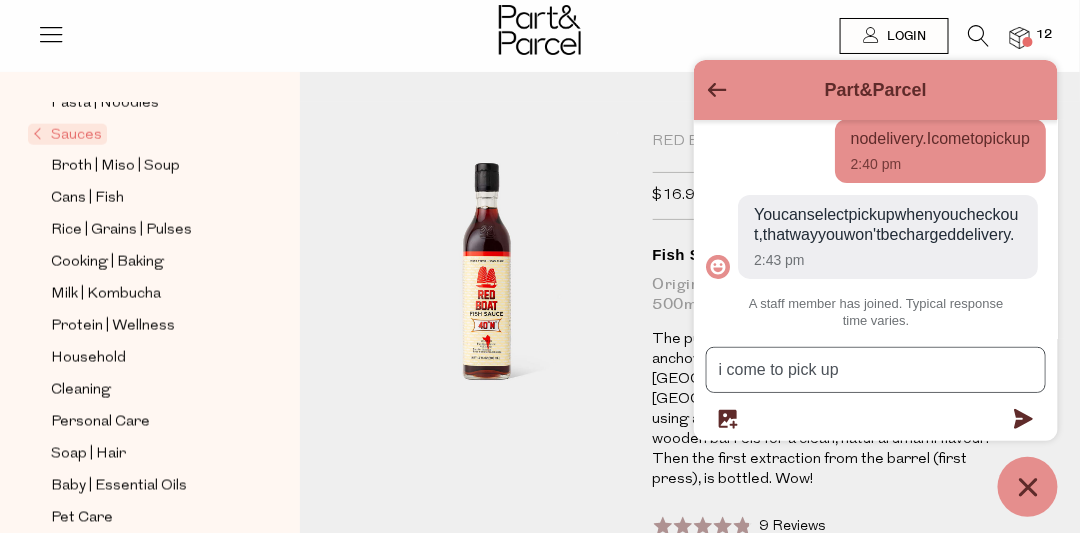 type on "i come to pick up" 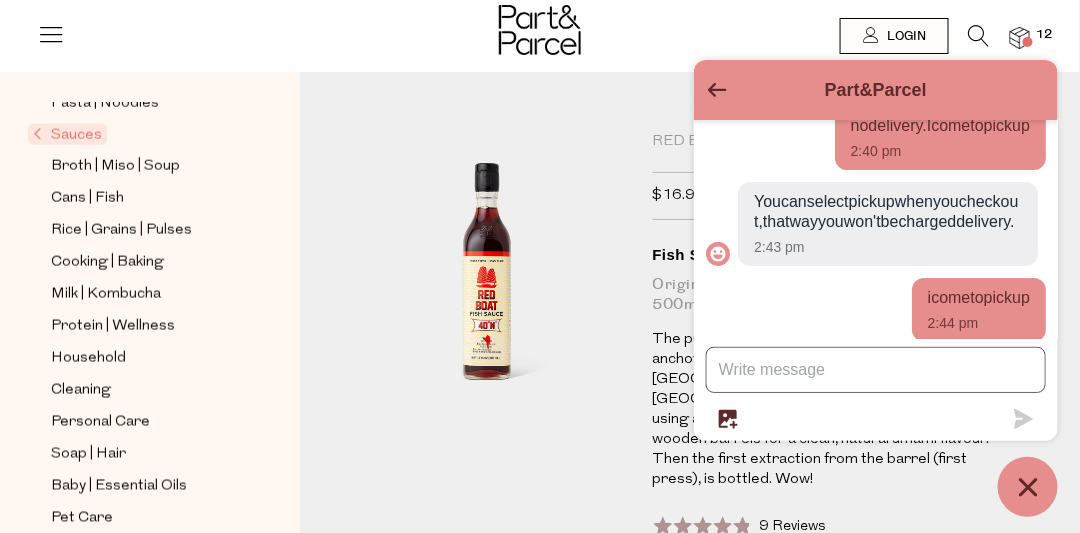 scroll, scrollTop: 100, scrollLeft: 0, axis: vertical 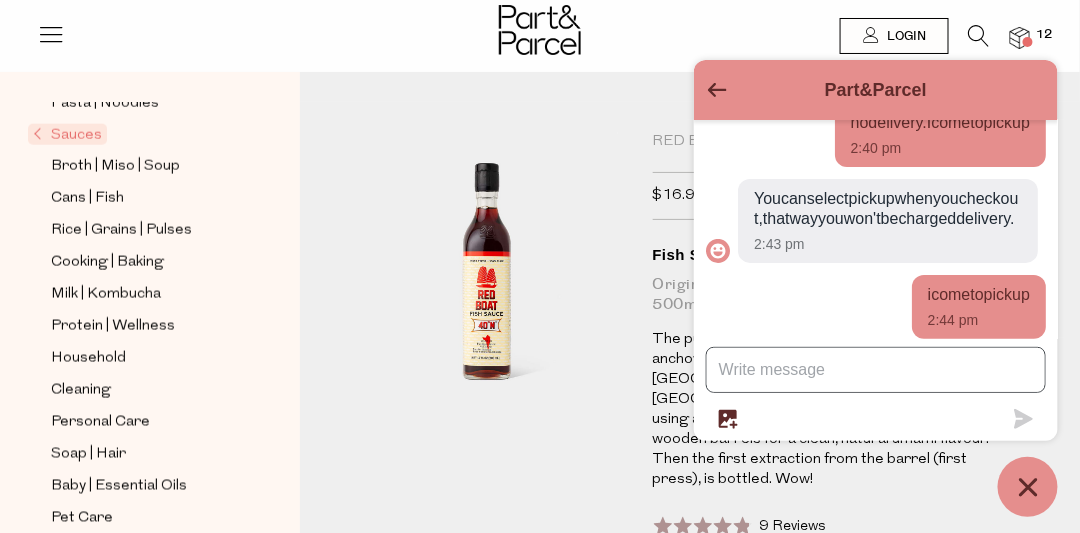 click at bounding box center [876, 370] 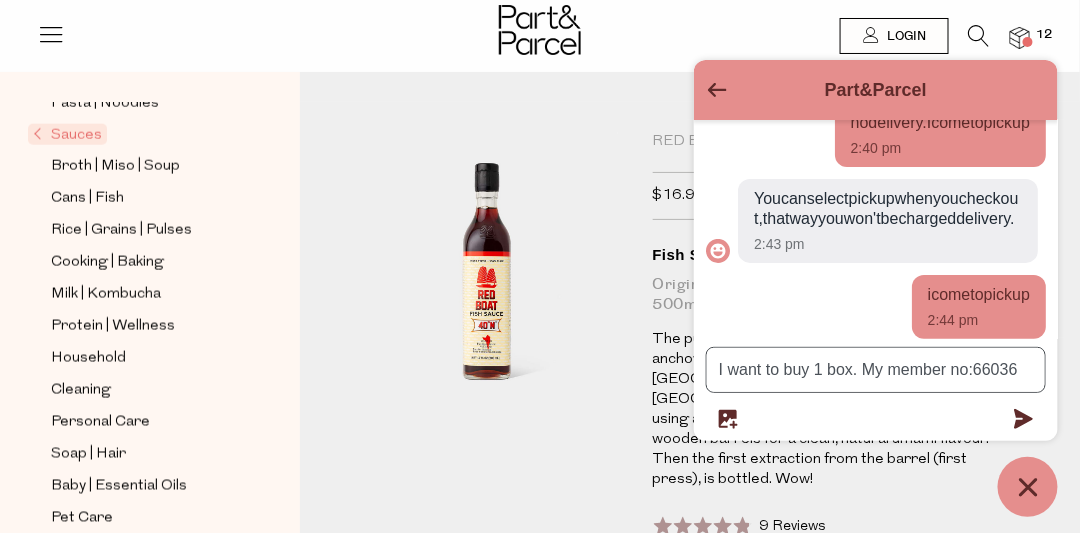 type on "I want to buy 1 box. My member no:66036" 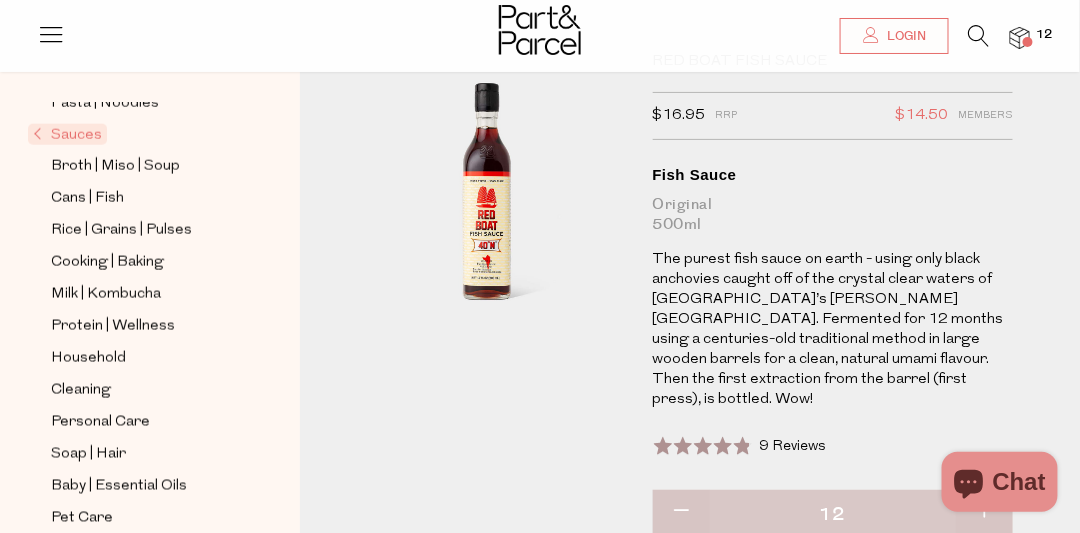 scroll, scrollTop: 71, scrollLeft: 0, axis: vertical 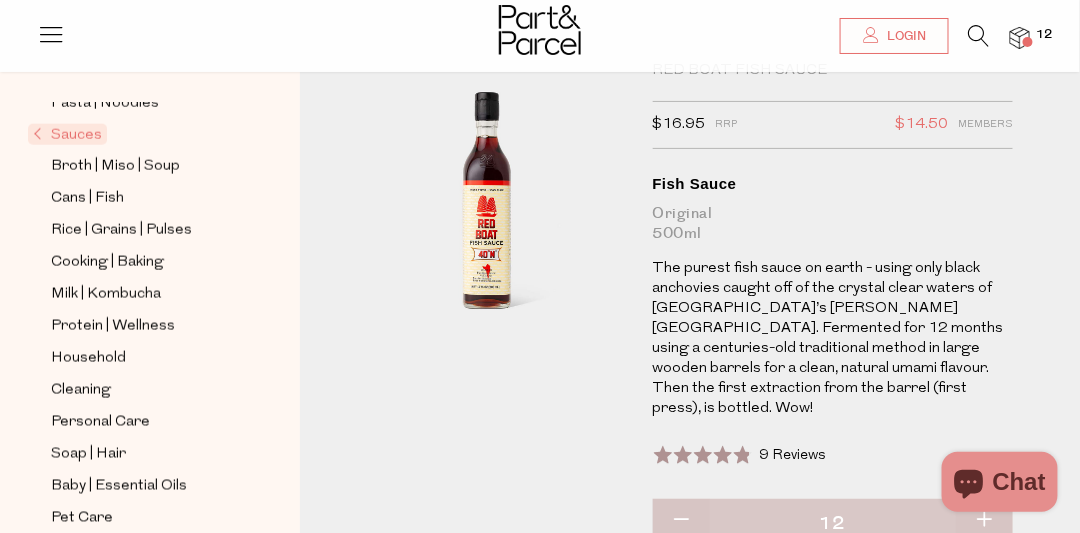 click 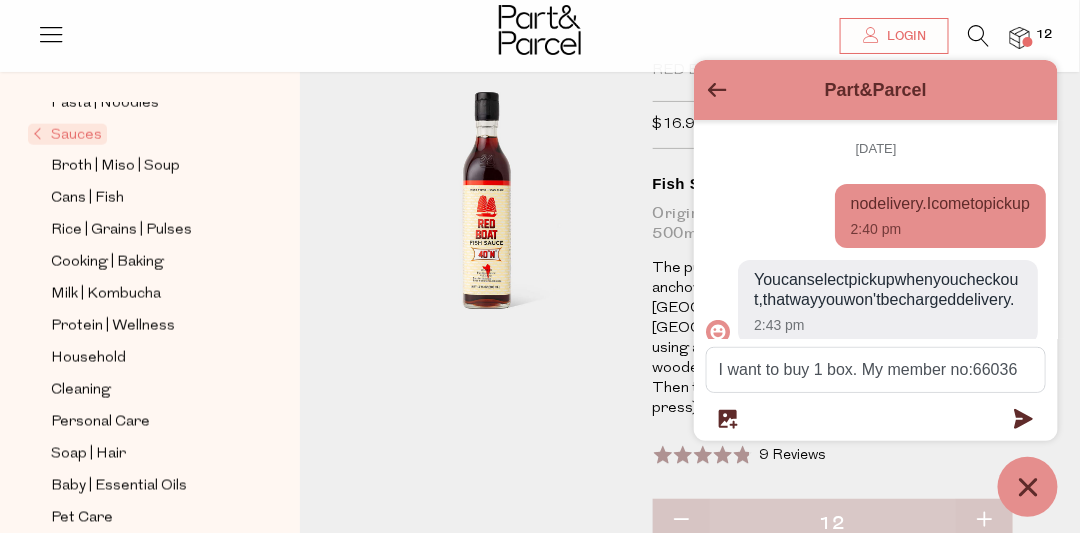 scroll, scrollTop: 100, scrollLeft: 0, axis: vertical 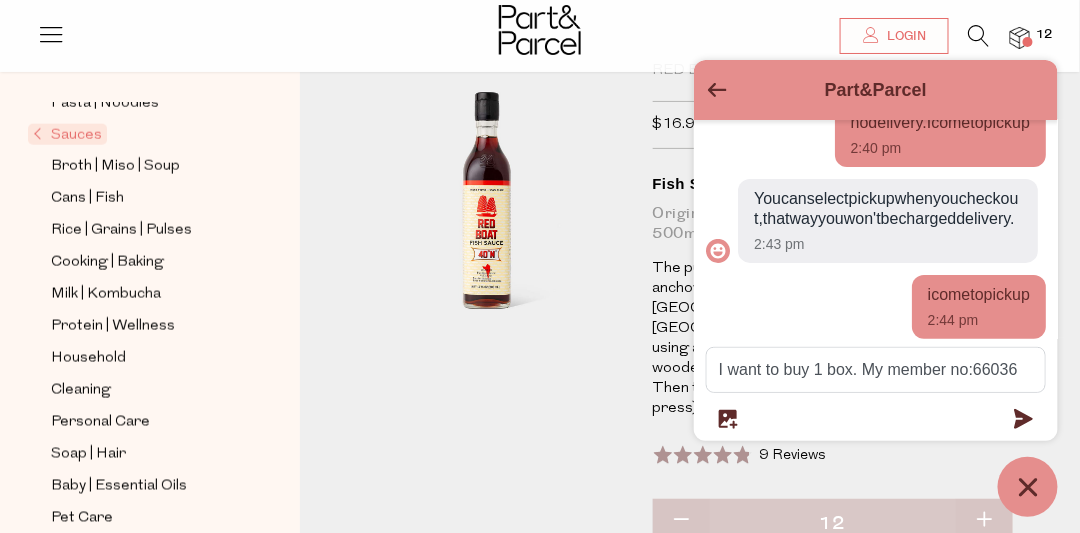 click 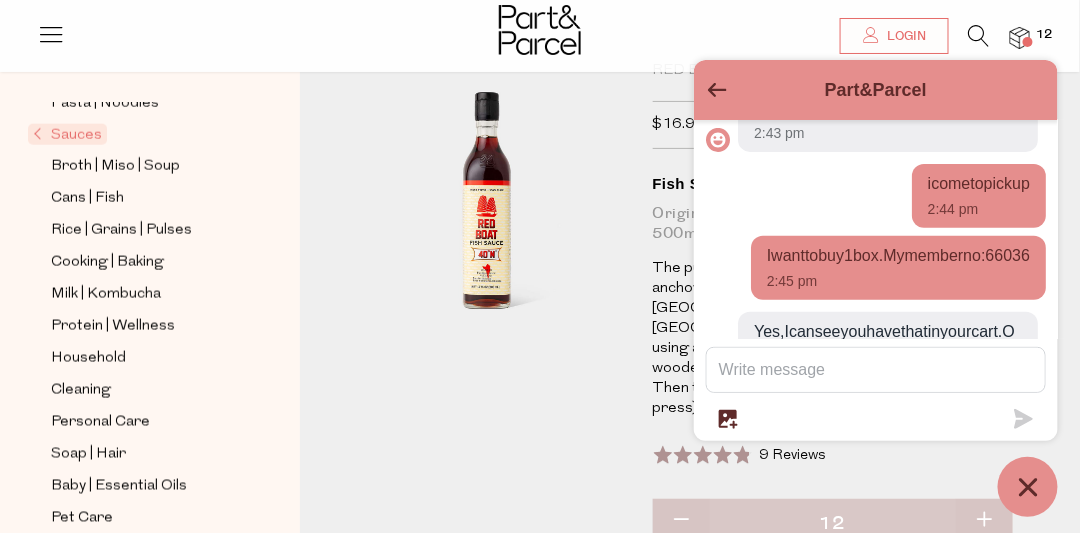 scroll, scrollTop: 348, scrollLeft: 0, axis: vertical 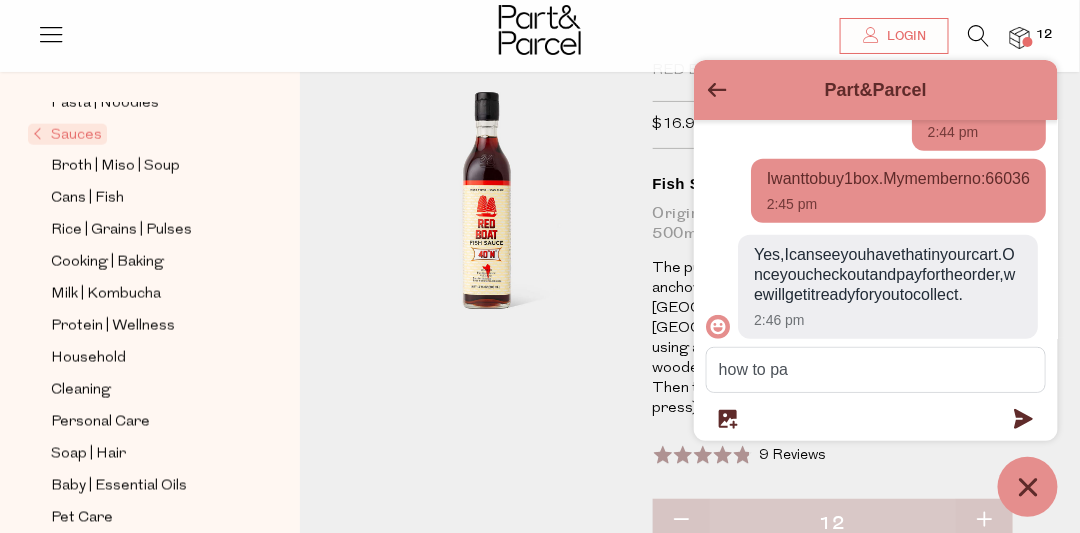 type on "how to pay" 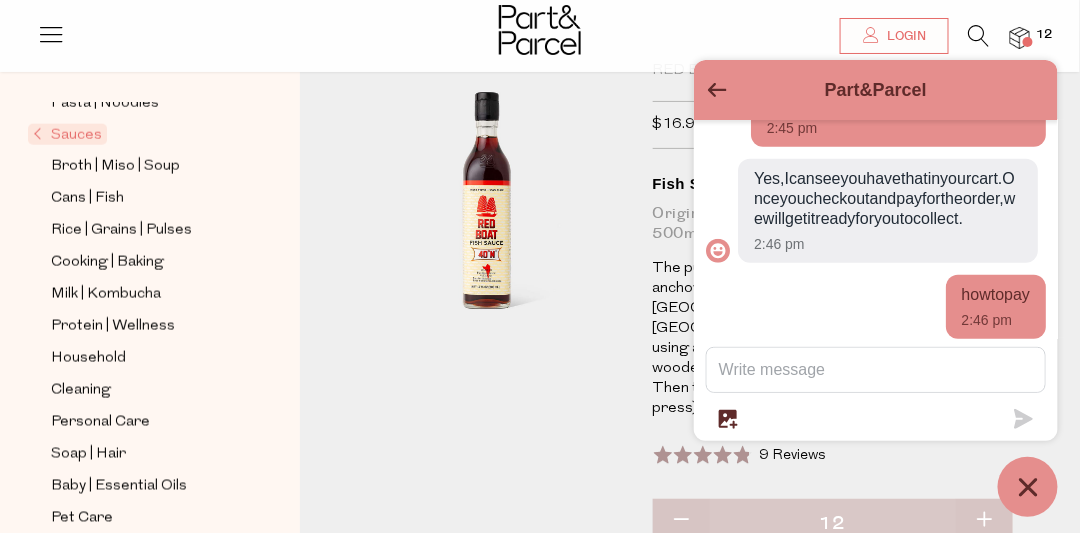 scroll, scrollTop: 540, scrollLeft: 0, axis: vertical 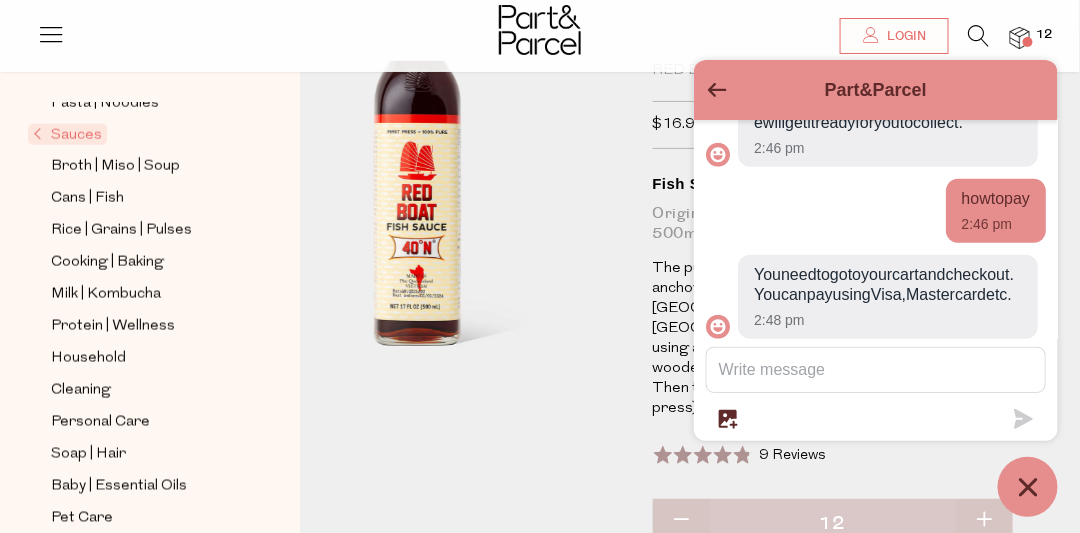 click at bounding box center [421, 173] 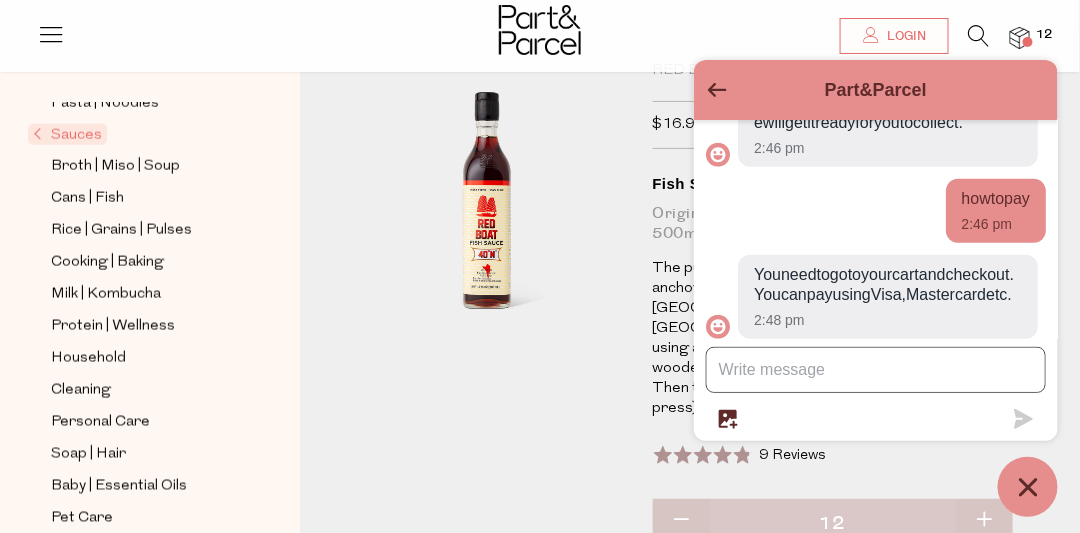 click at bounding box center (876, 370) 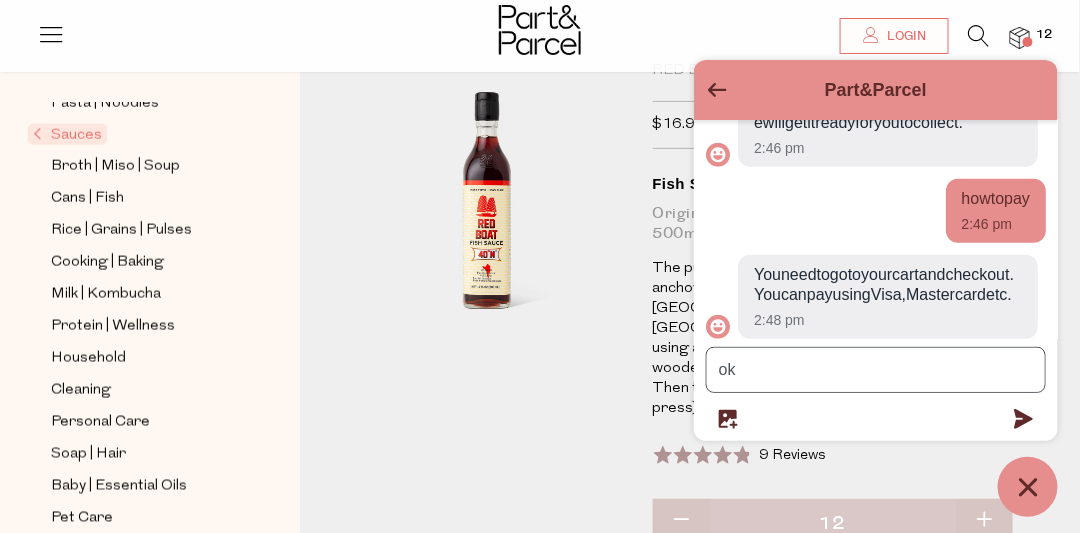 type on "ok" 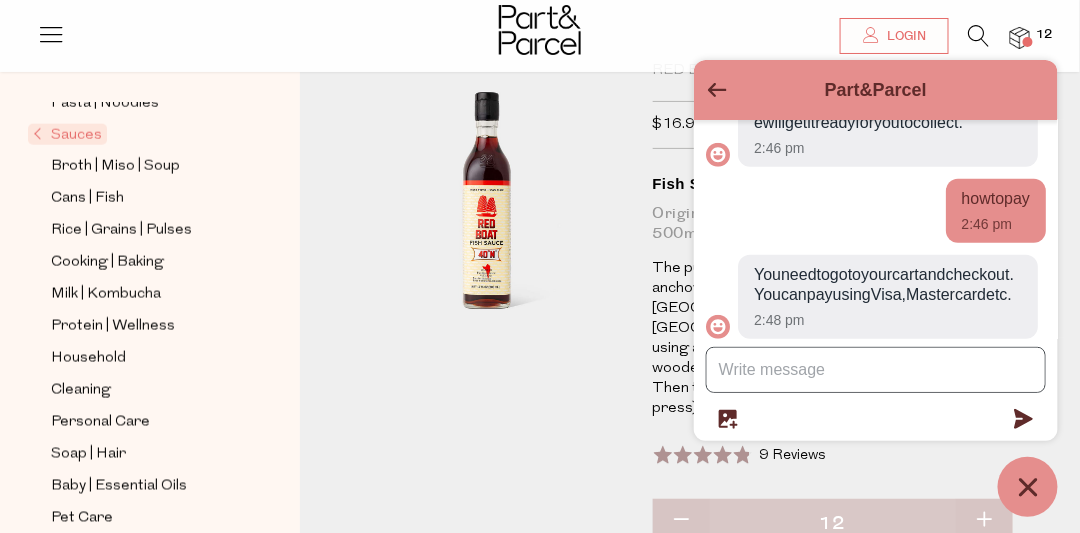 scroll, scrollTop: 616, scrollLeft: 0, axis: vertical 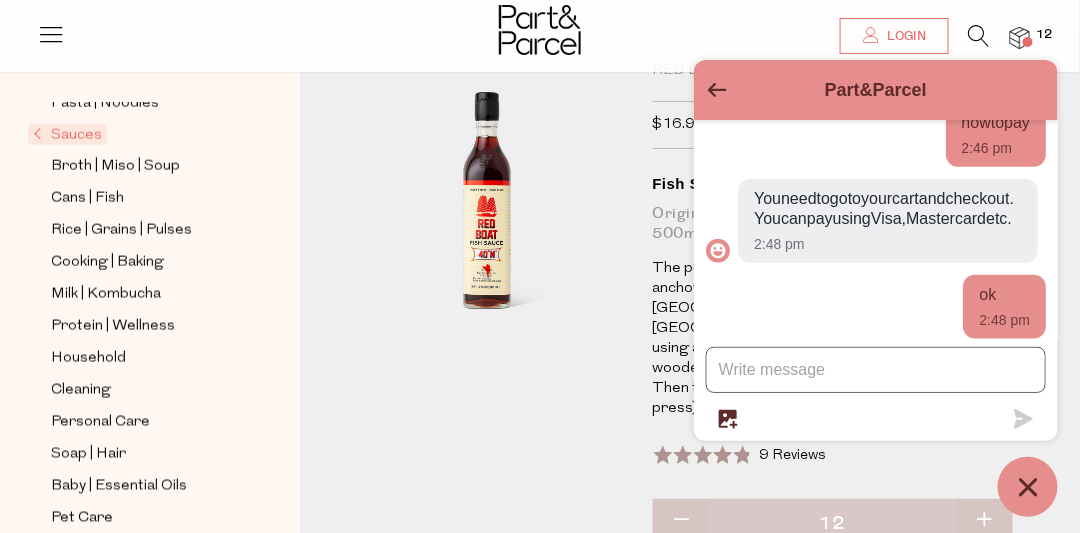 click 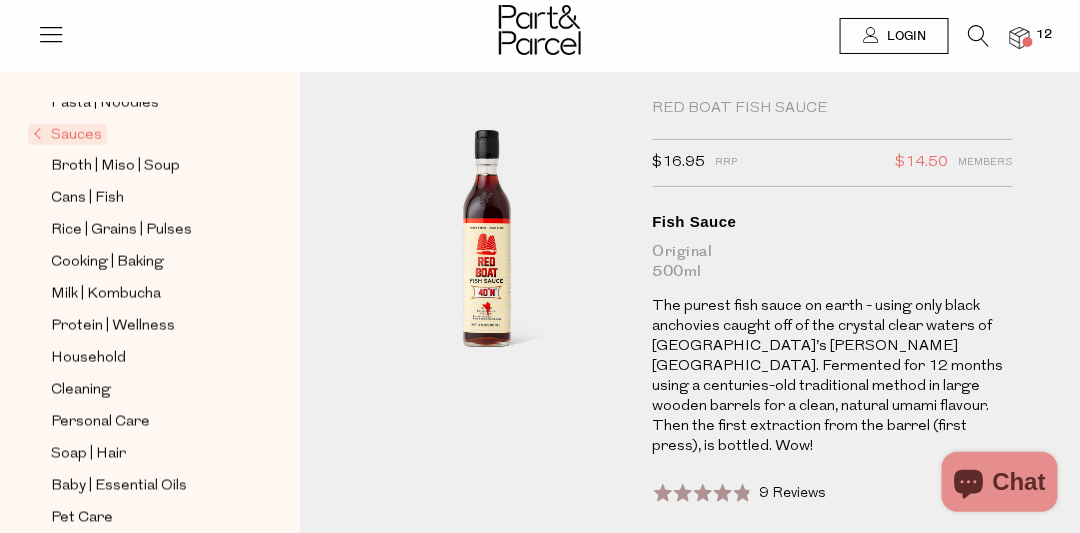 scroll, scrollTop: 0, scrollLeft: 0, axis: both 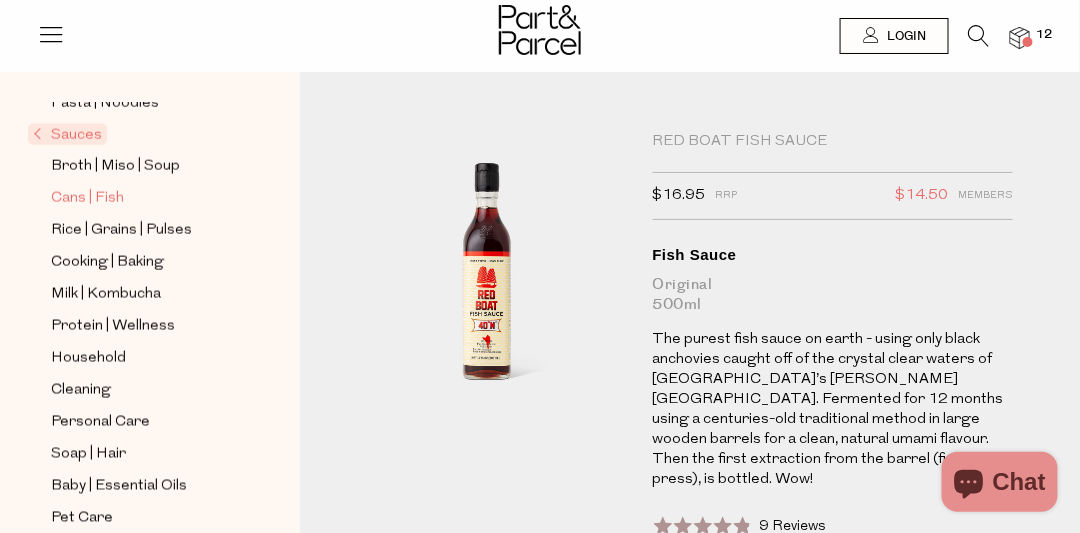 click on "Cans | Fish" at bounding box center (87, 199) 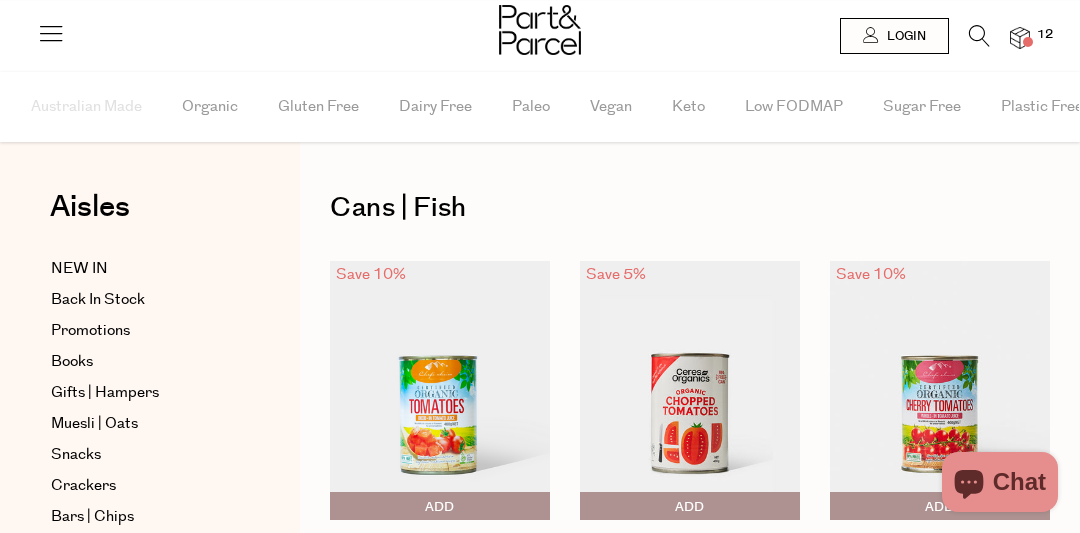 scroll, scrollTop: 0, scrollLeft: 0, axis: both 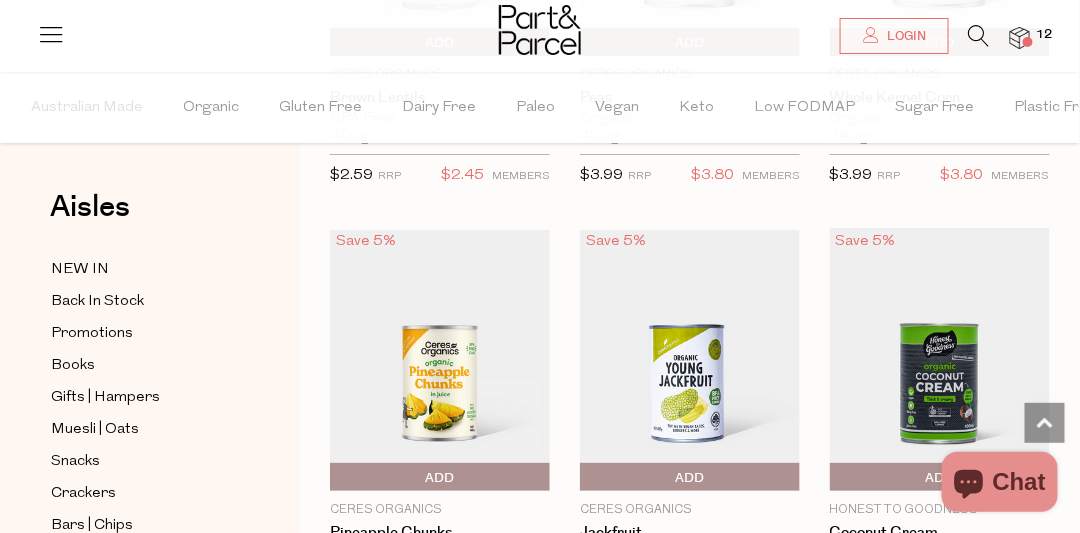 click at bounding box center [979, 36] 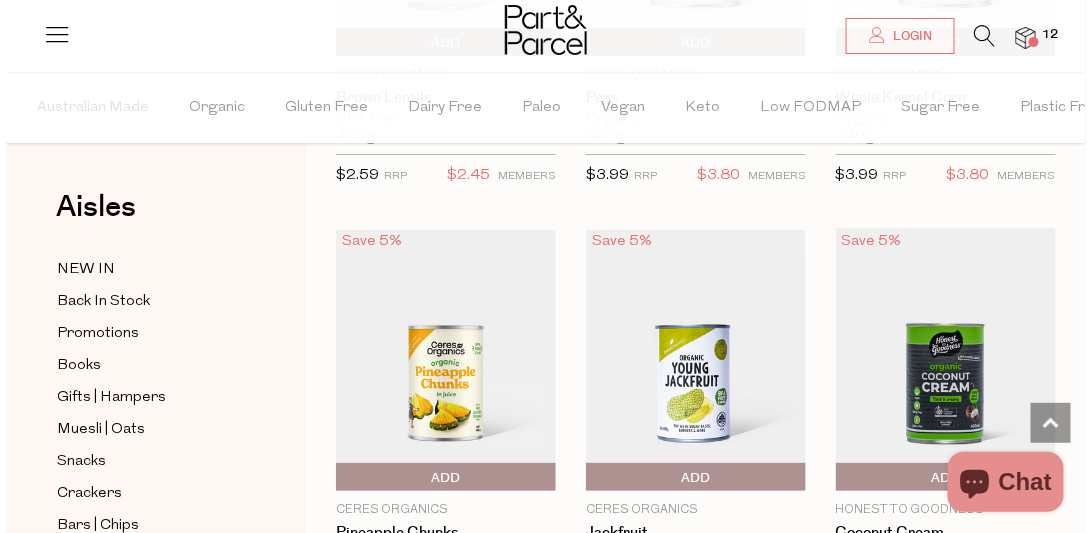 scroll, scrollTop: 1772, scrollLeft: 0, axis: vertical 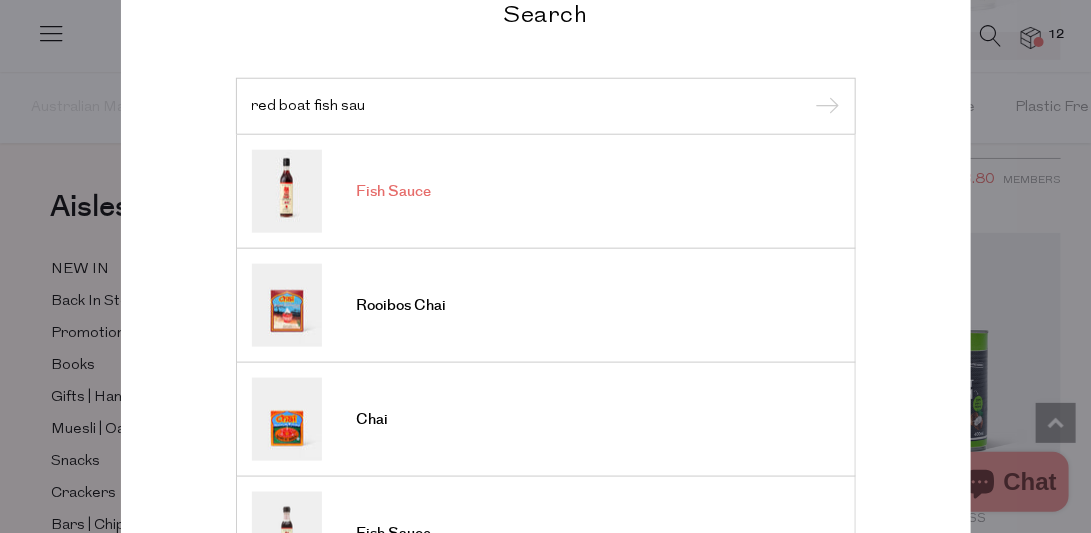 type on "red boat fish sau" 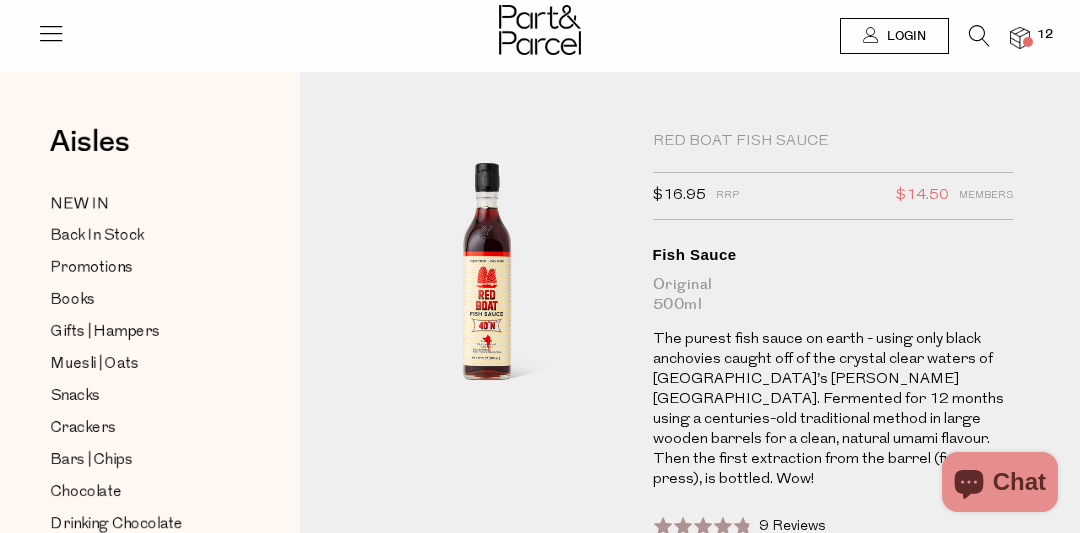 scroll, scrollTop: 0, scrollLeft: 0, axis: both 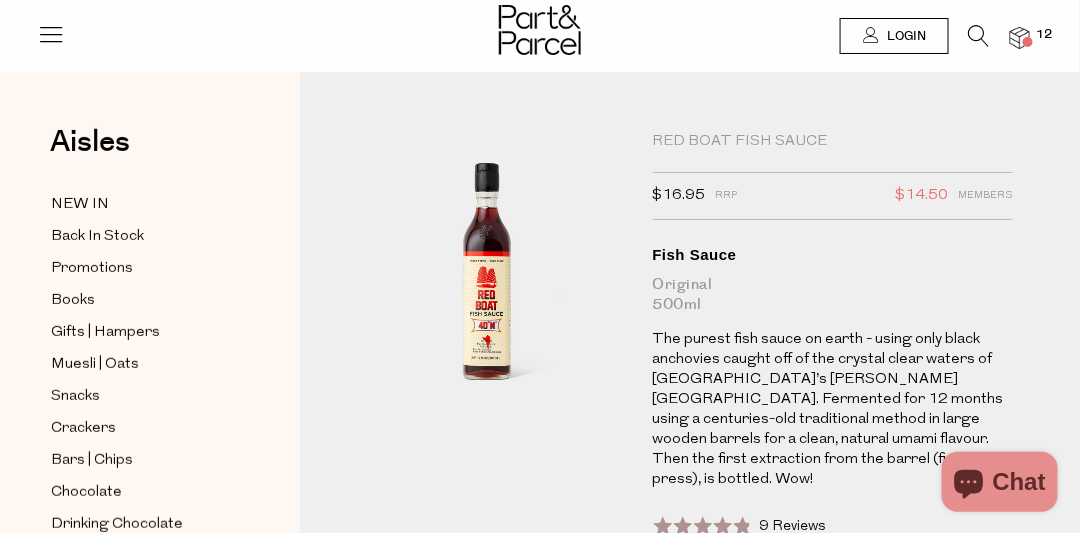 click on "$14.50" at bounding box center (922, 196) 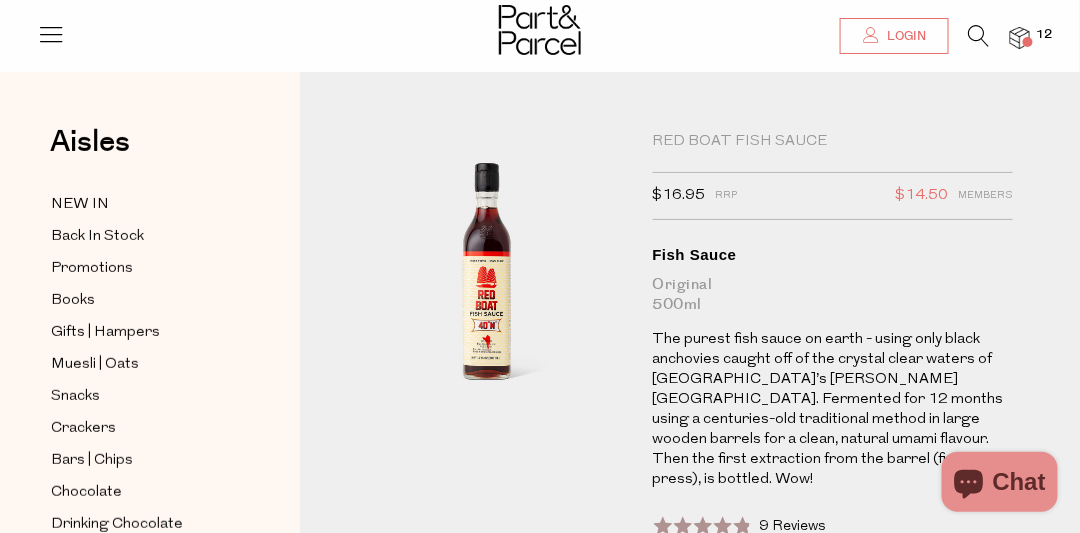click on "Login" at bounding box center (904, 36) 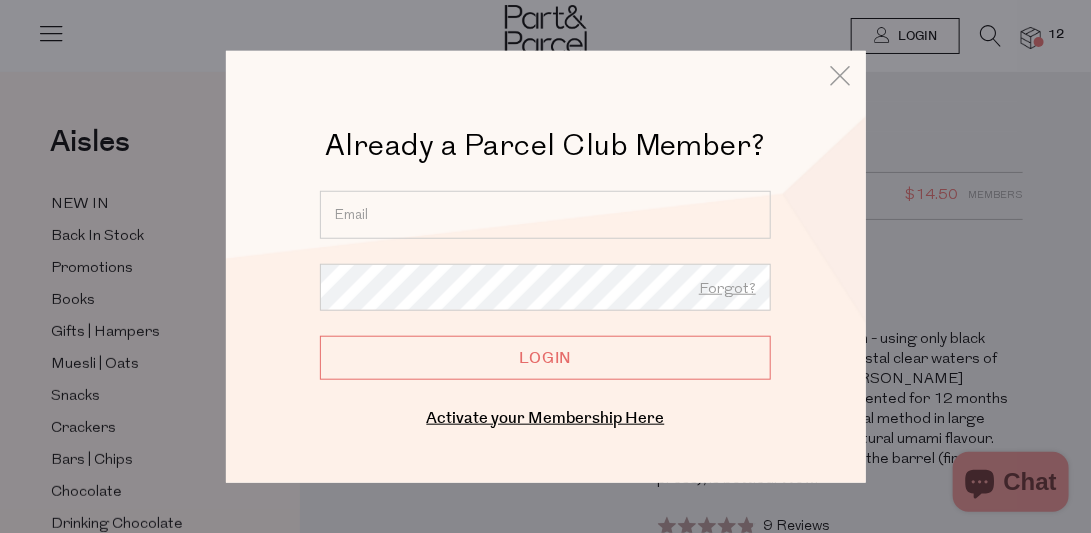 click at bounding box center [545, 214] 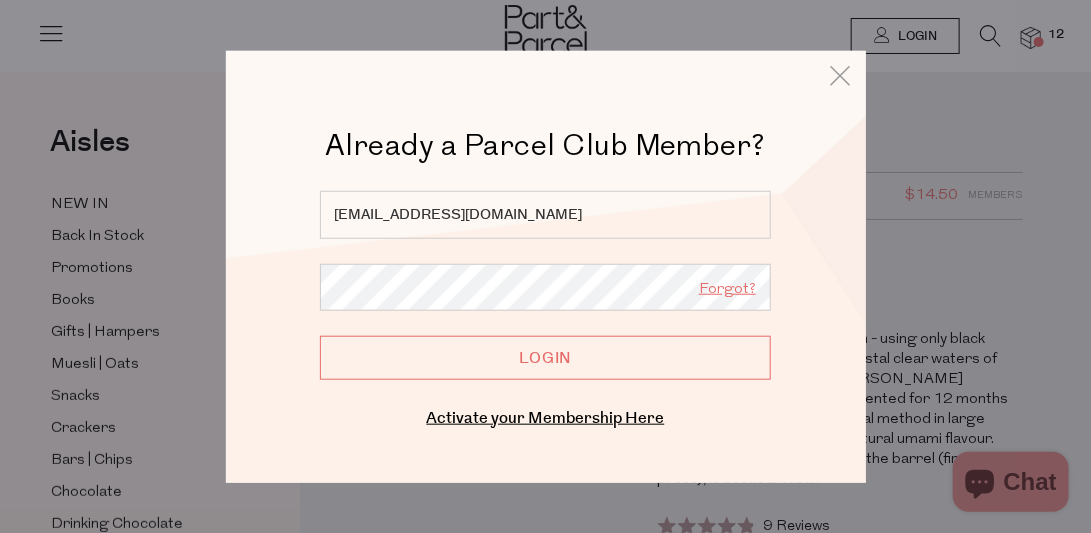 click on "Forgot?" at bounding box center (727, 289) 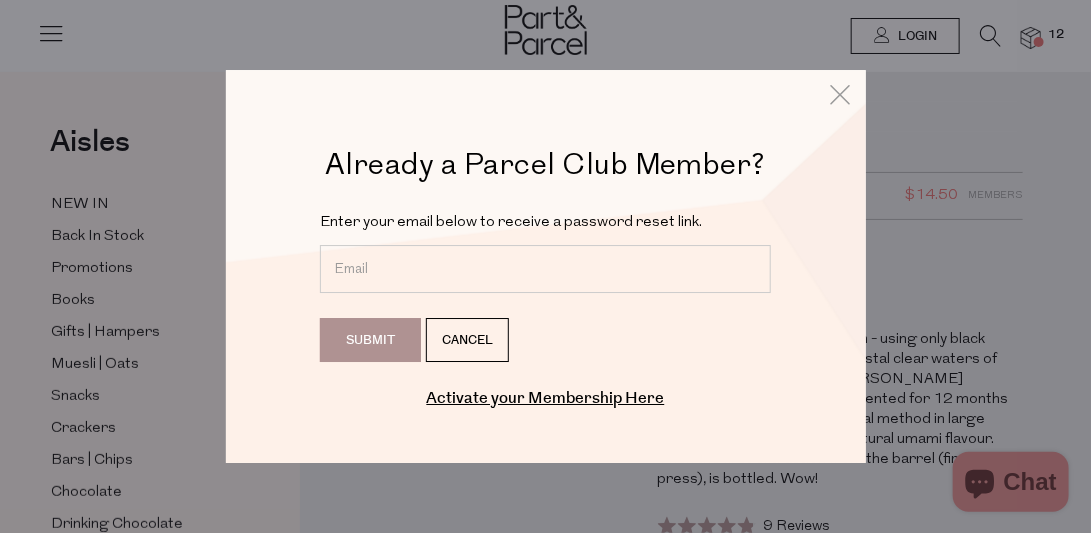 click at bounding box center [545, 269] 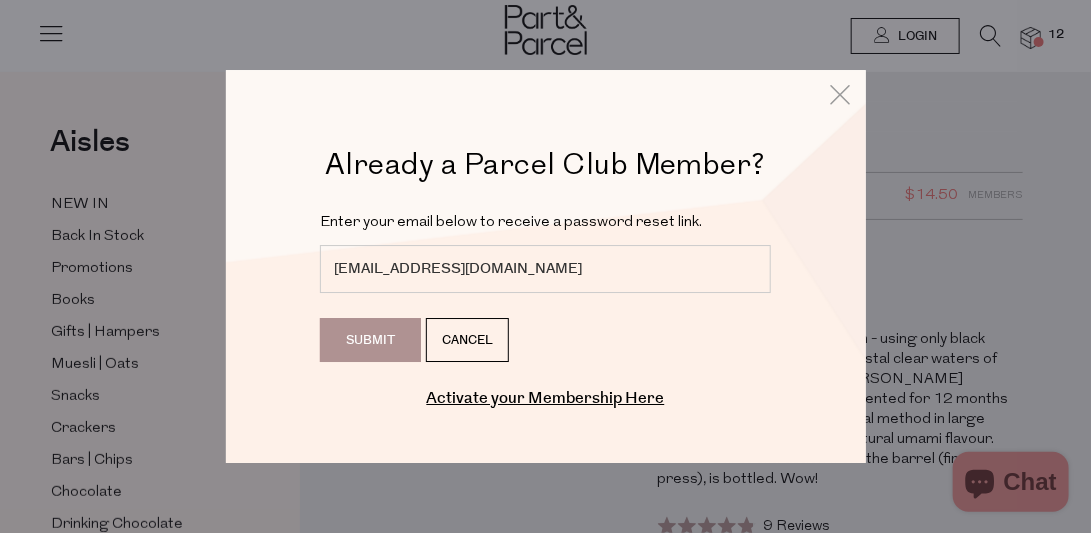 click on "Submit" at bounding box center [370, 340] 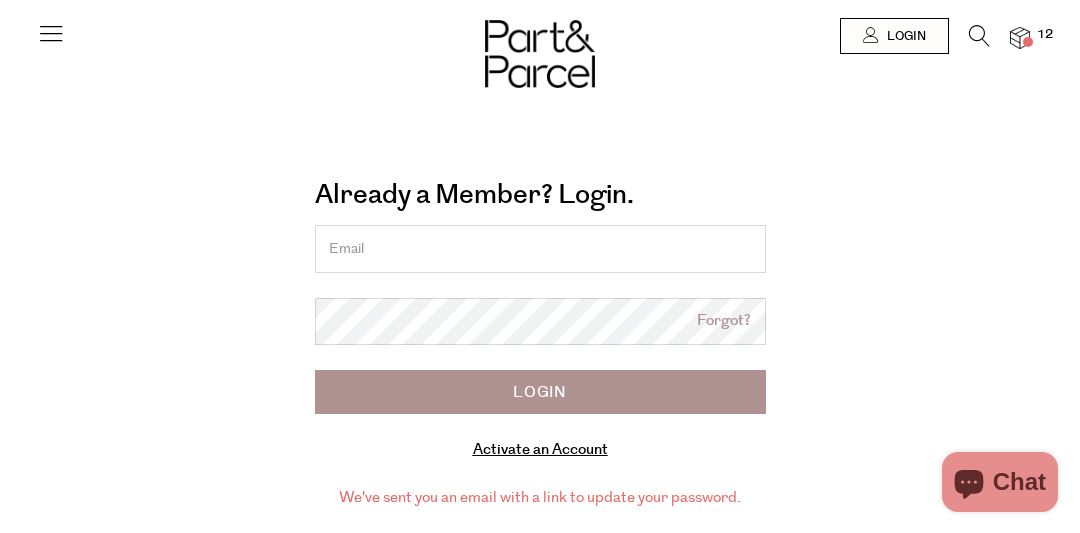 scroll, scrollTop: 0, scrollLeft: 0, axis: both 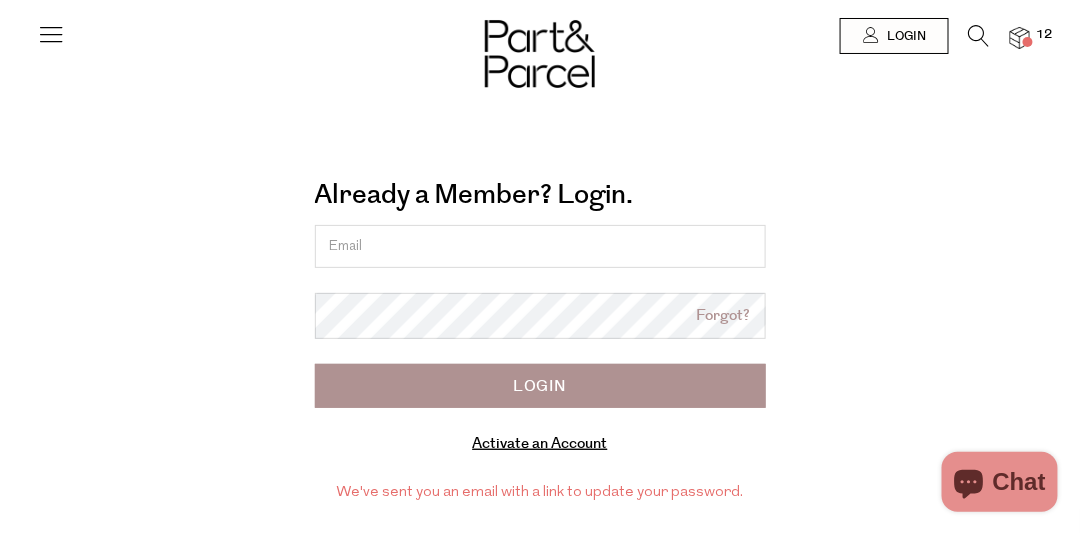 drag, startPoint x: 388, startPoint y: 256, endPoint x: 352, endPoint y: 242, distance: 38.626415 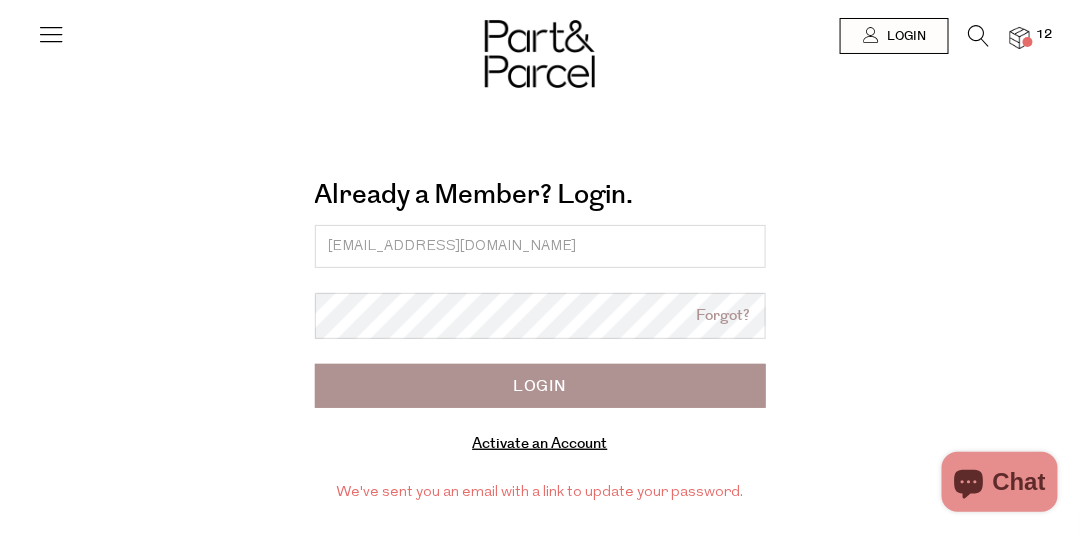 click on "Login" at bounding box center [540, 386] 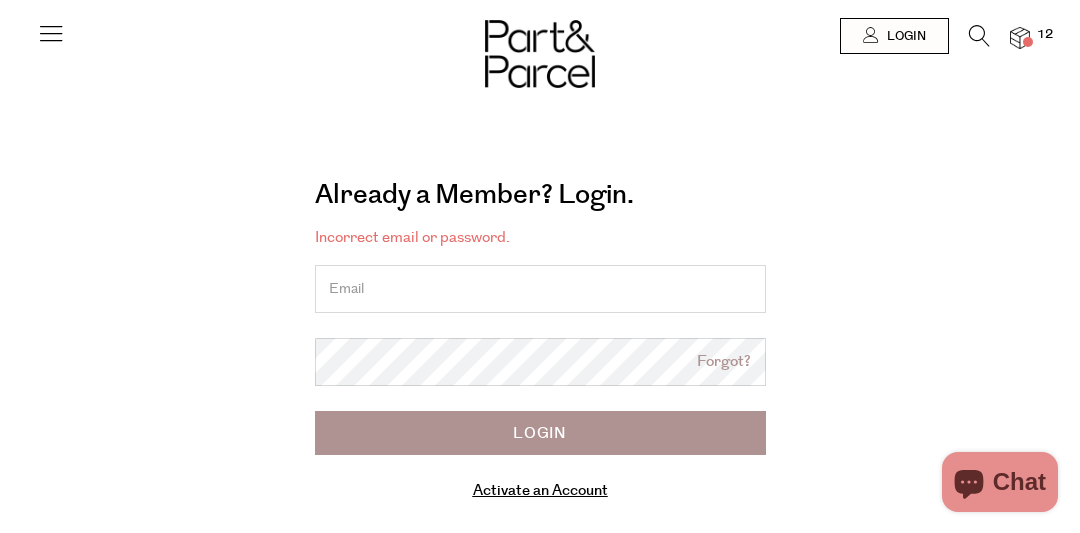 scroll, scrollTop: 0, scrollLeft: 0, axis: both 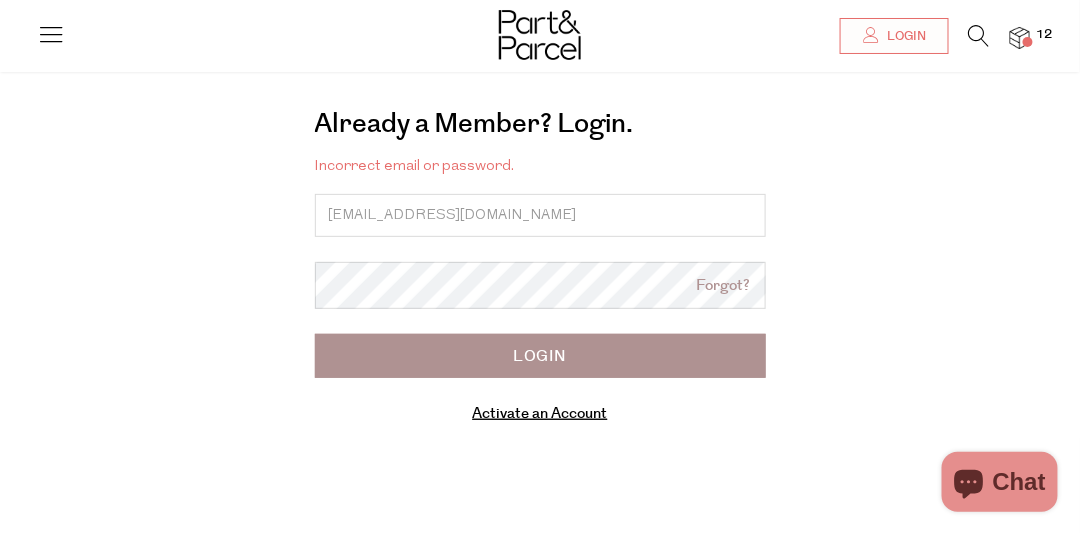 type on "[EMAIL_ADDRESS][DOMAIN_NAME]" 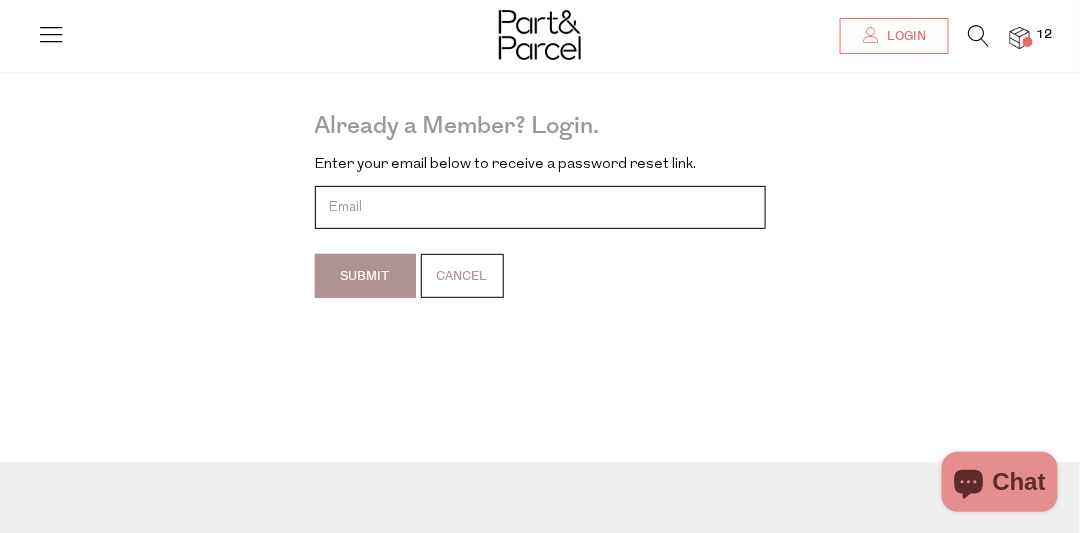 click at bounding box center (540, 207) 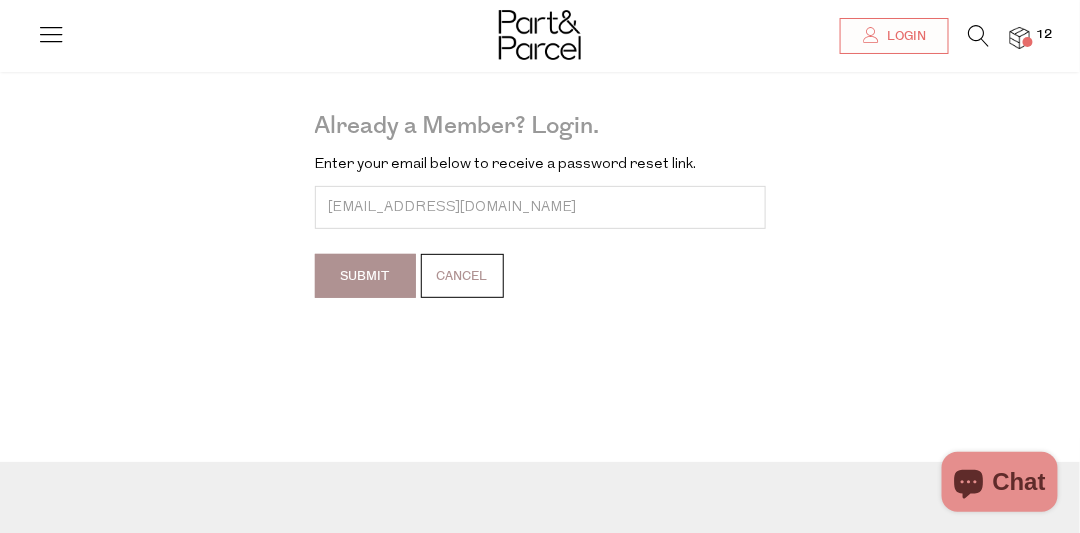 click on "Submit" at bounding box center (365, 276) 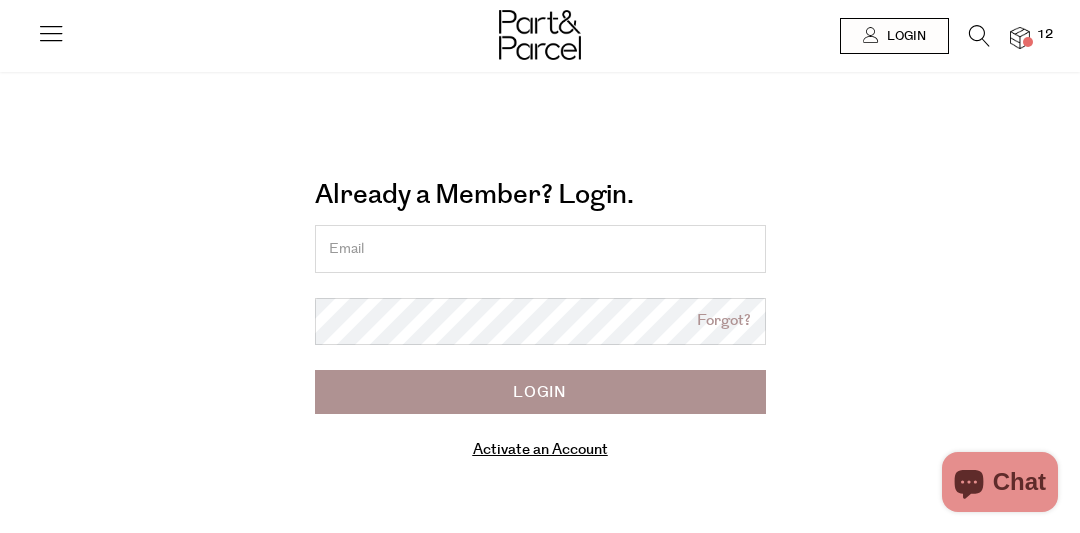 scroll, scrollTop: 71, scrollLeft: 0, axis: vertical 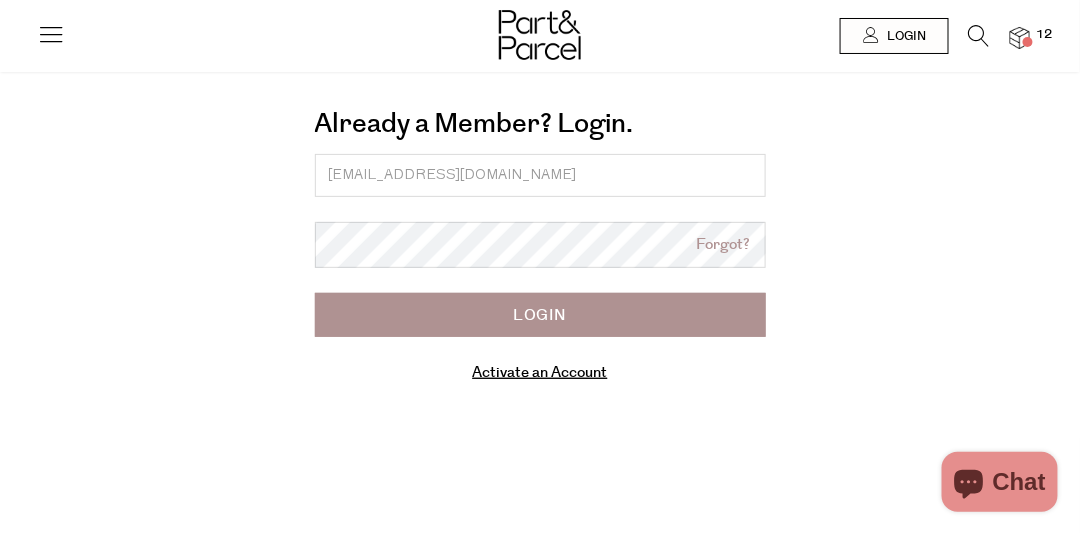 click on "hello@partandpartcell.com.au" at bounding box center (540, 175) 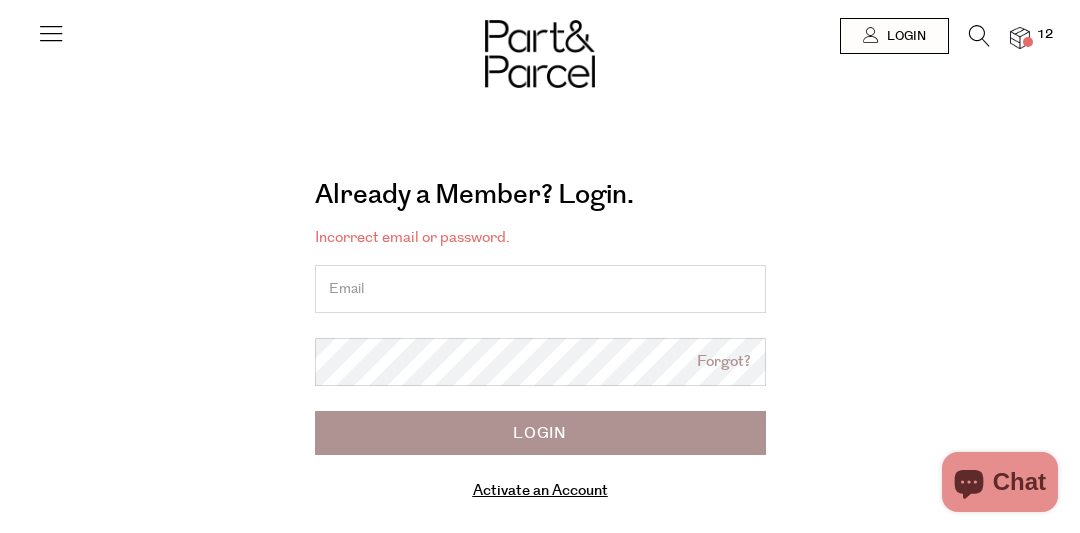 scroll, scrollTop: 0, scrollLeft: 0, axis: both 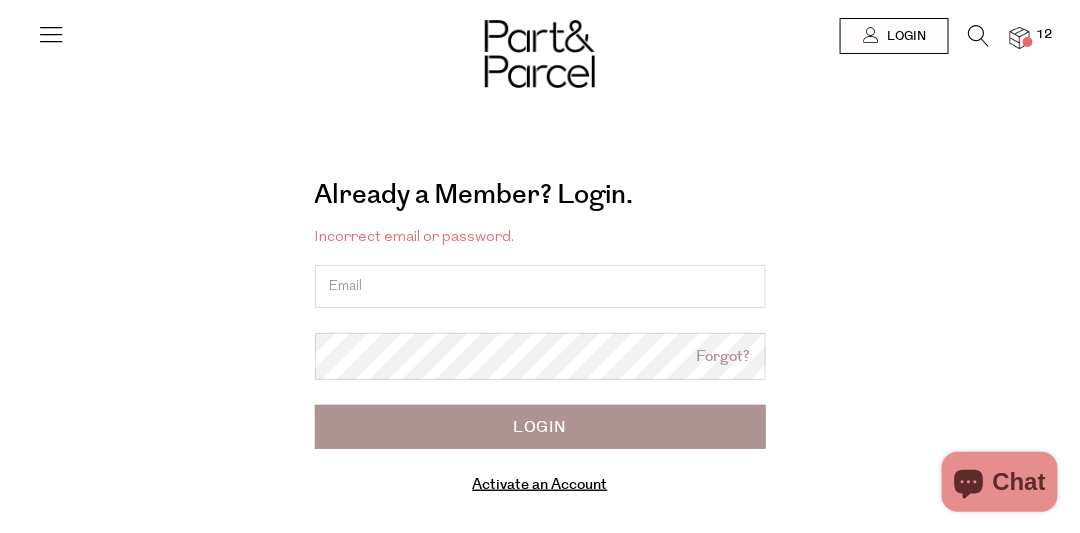 click on "Chat" at bounding box center (1019, 482) 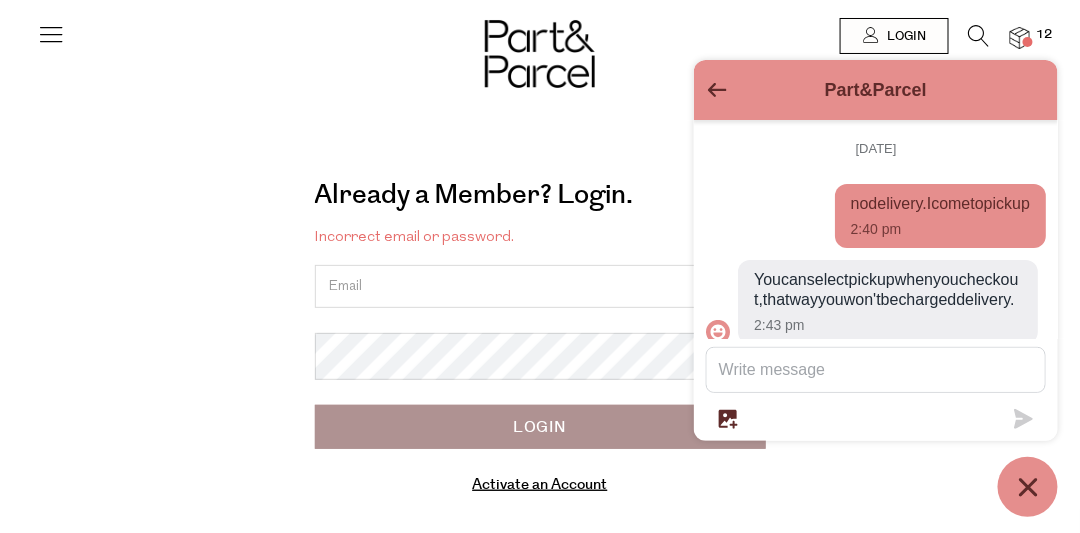 scroll, scrollTop: 616, scrollLeft: 0, axis: vertical 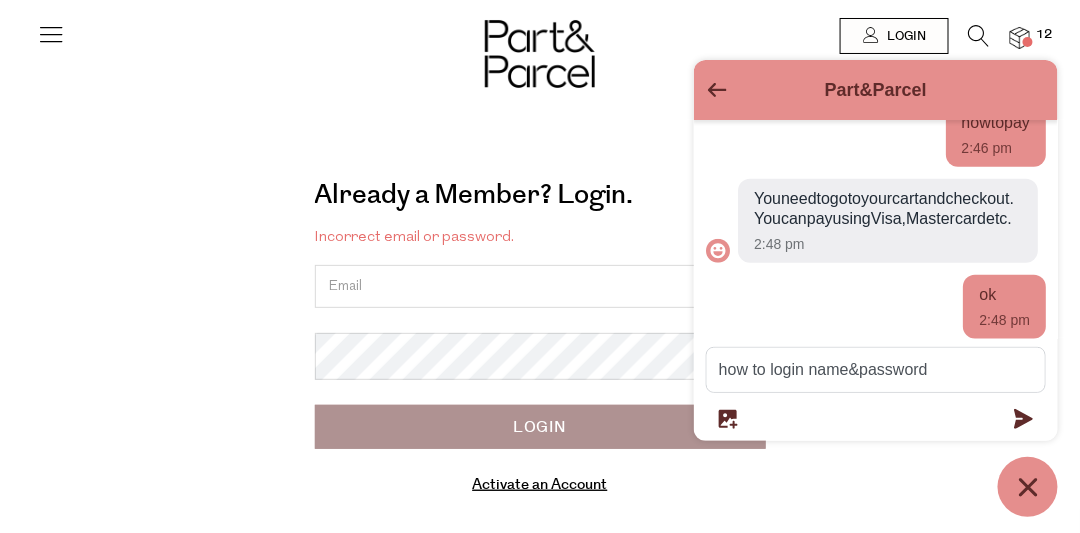 type on "how to login name&password" 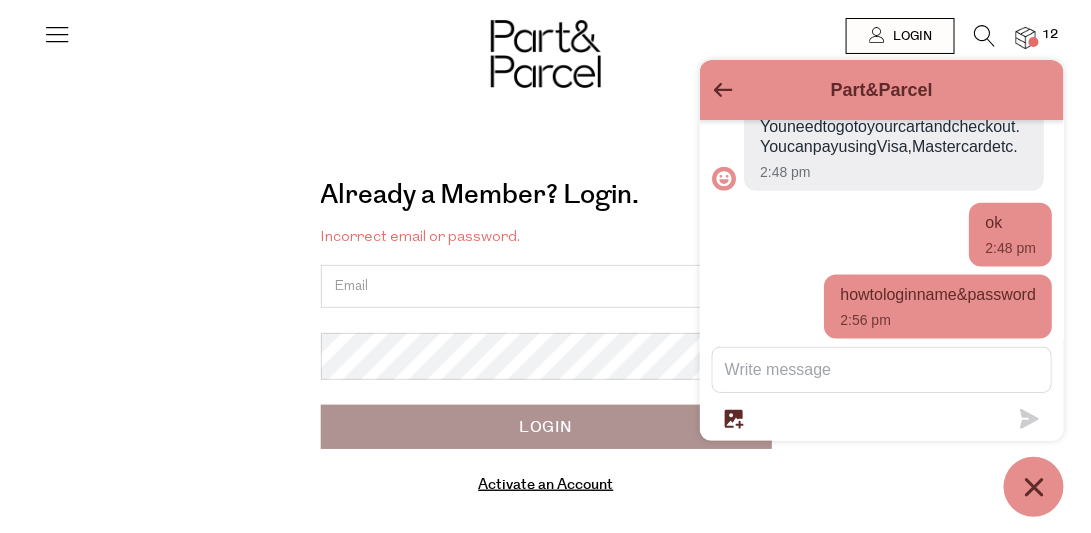 scroll, scrollTop: 708, scrollLeft: 0, axis: vertical 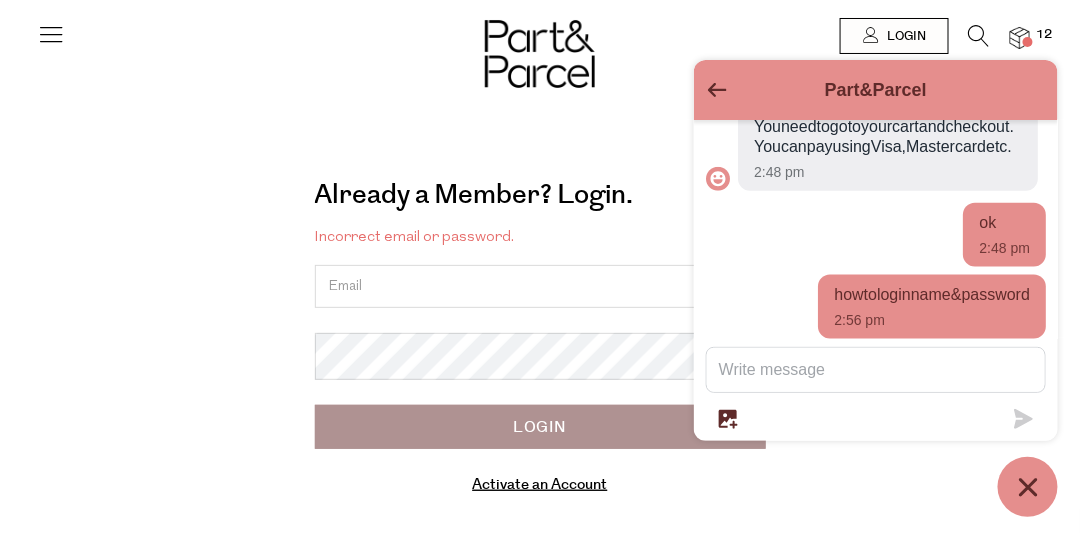 click at bounding box center (979, 36) 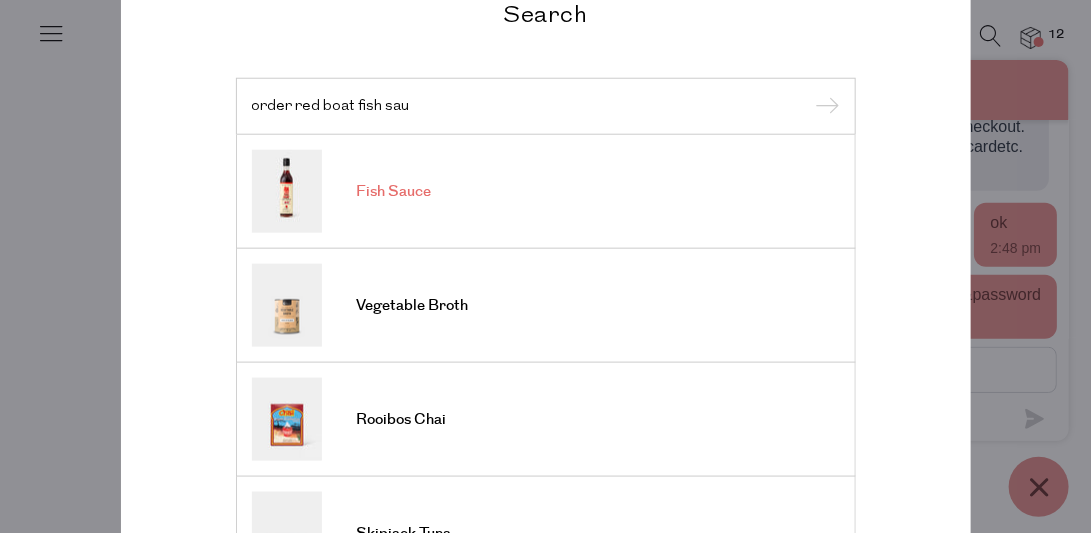 type on "order red boat fish sau" 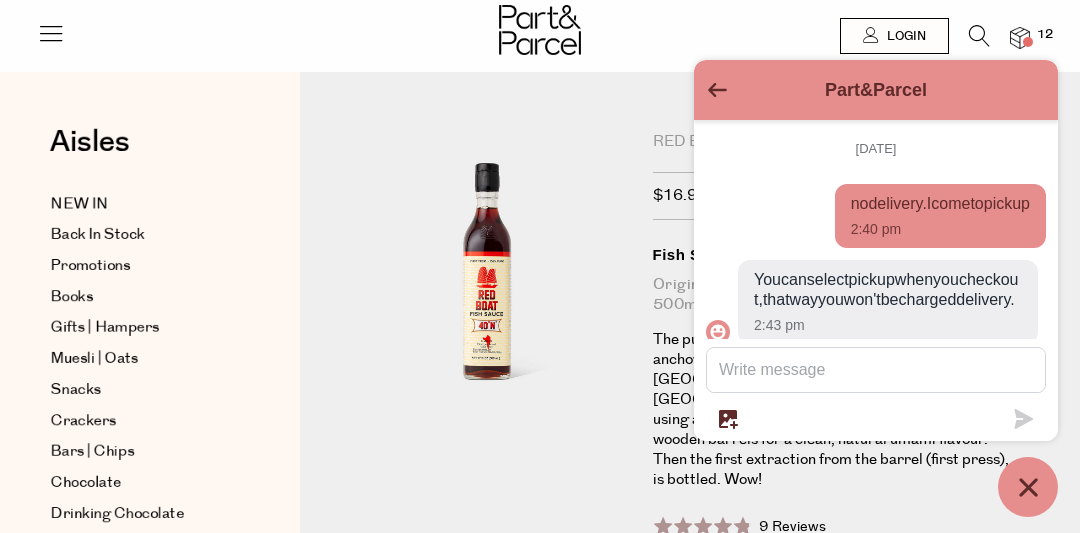 scroll, scrollTop: 0, scrollLeft: 0, axis: both 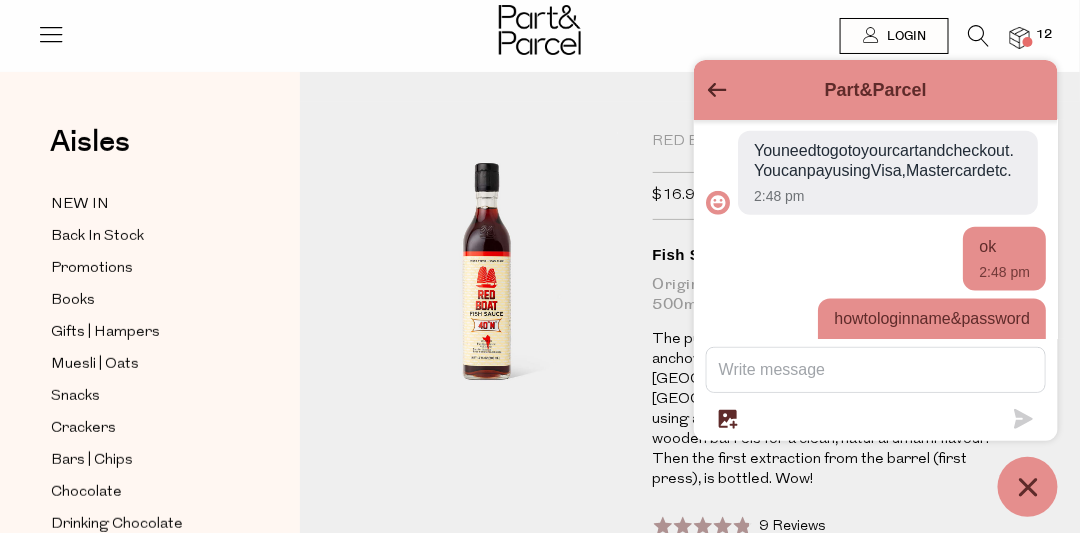 click at bounding box center [717, 91] 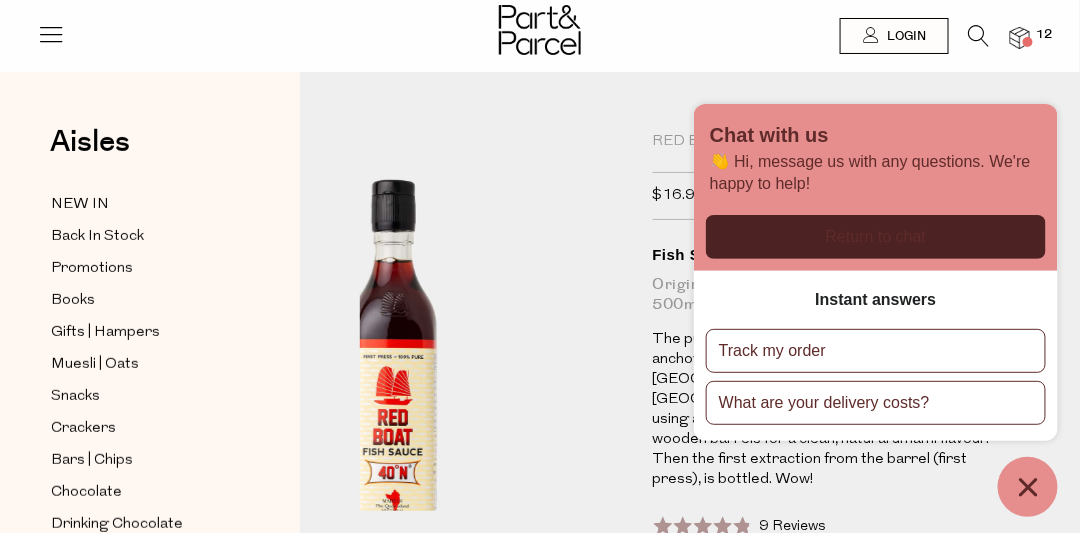 click at bounding box center (397, 398) 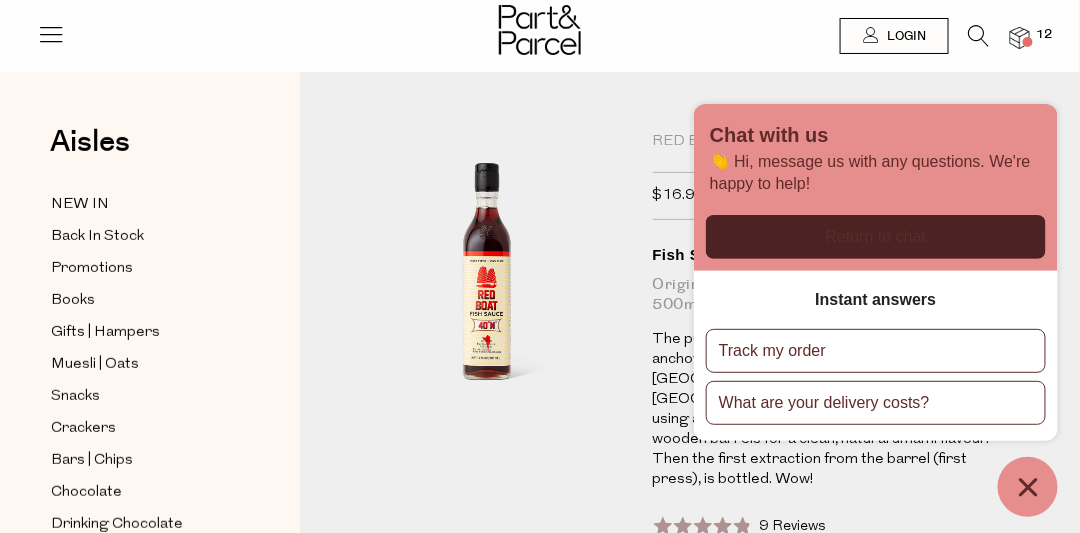 click 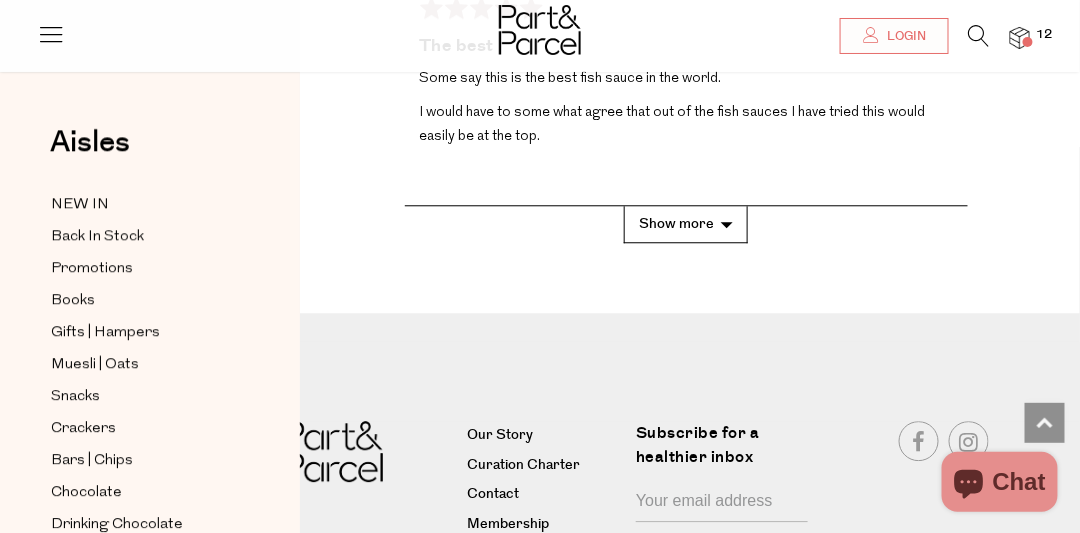 scroll, scrollTop: 5049, scrollLeft: 0, axis: vertical 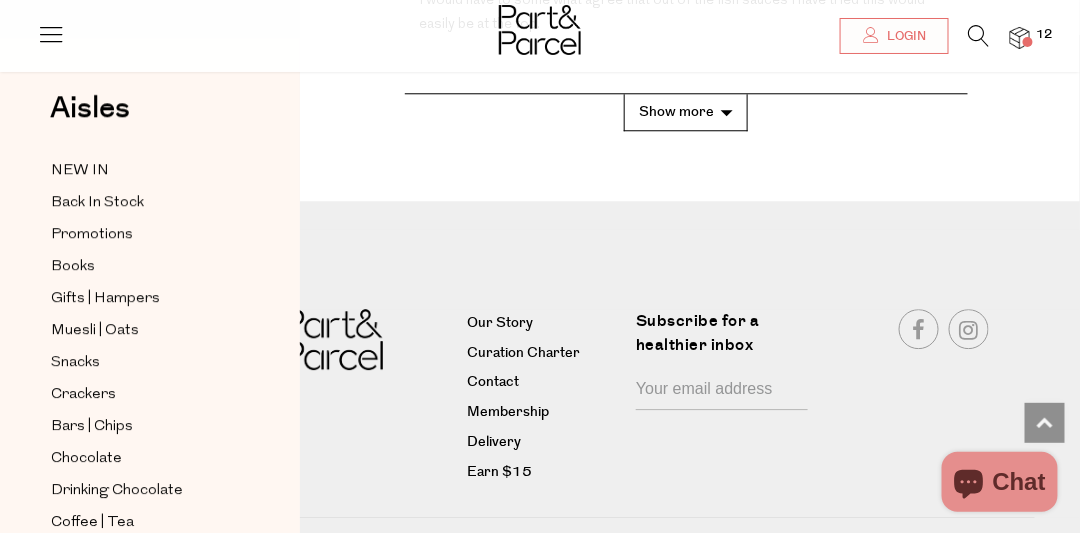 click at bounding box center [722, 391] 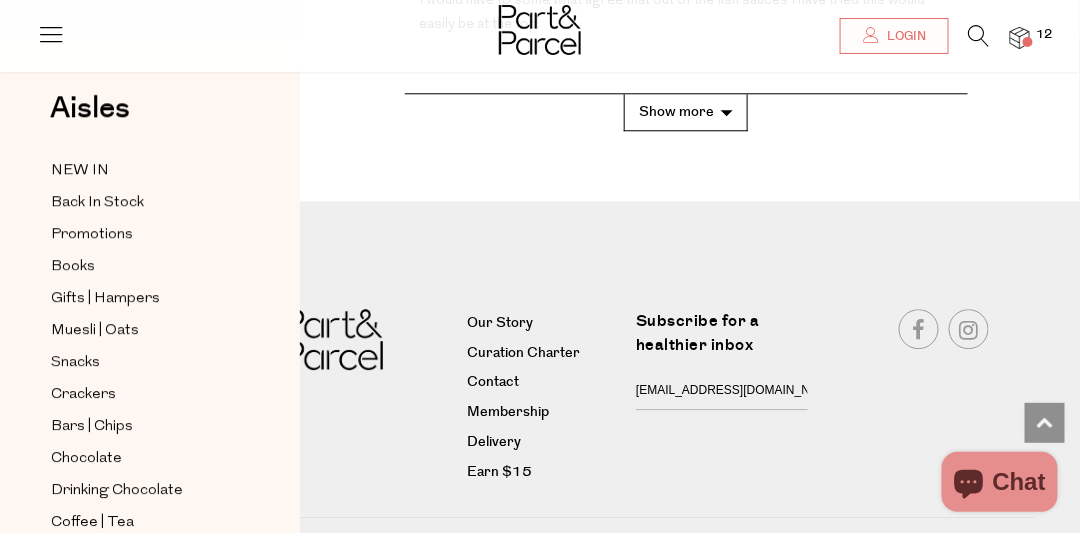 click on "Submit" at bounding box center (0, 0) 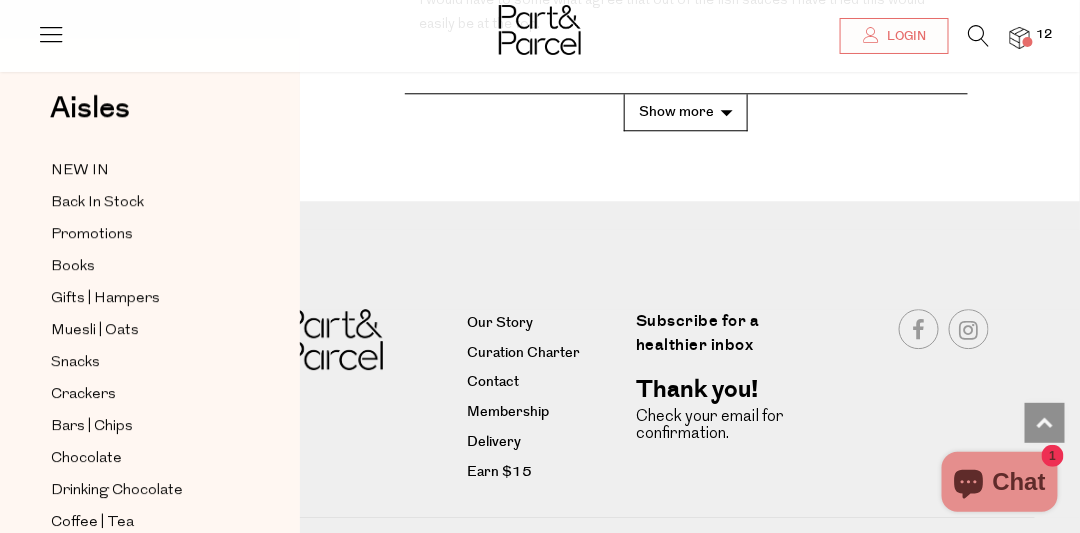 click on "Chat" at bounding box center [1019, 482] 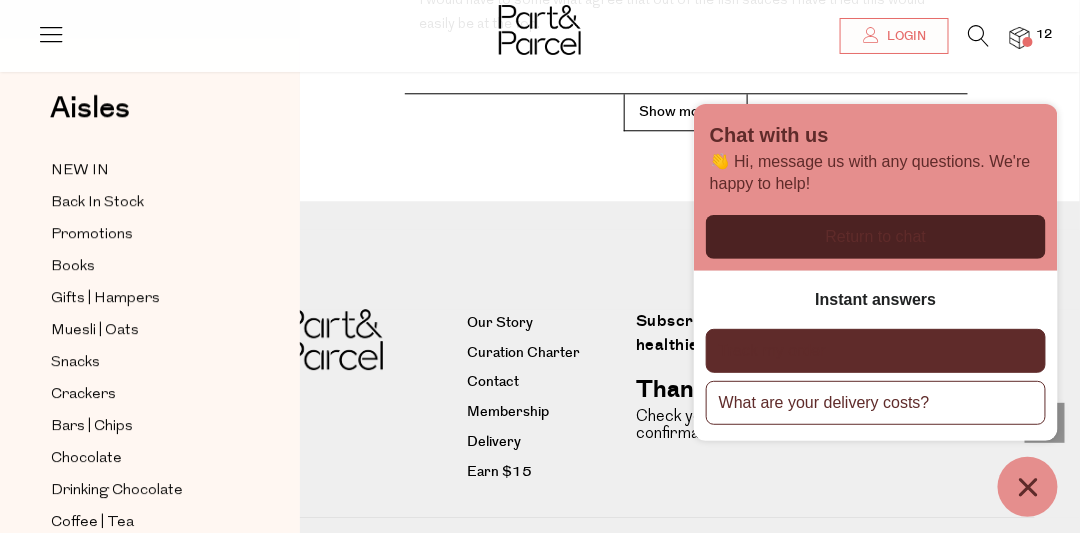click on "Track my order" at bounding box center (876, 351) 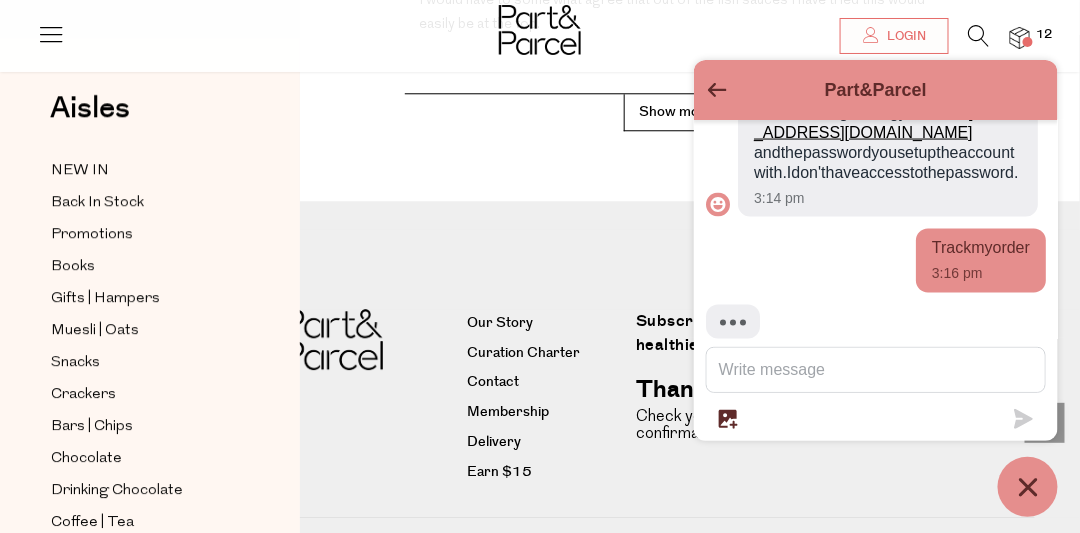 scroll, scrollTop: 1093, scrollLeft: 0, axis: vertical 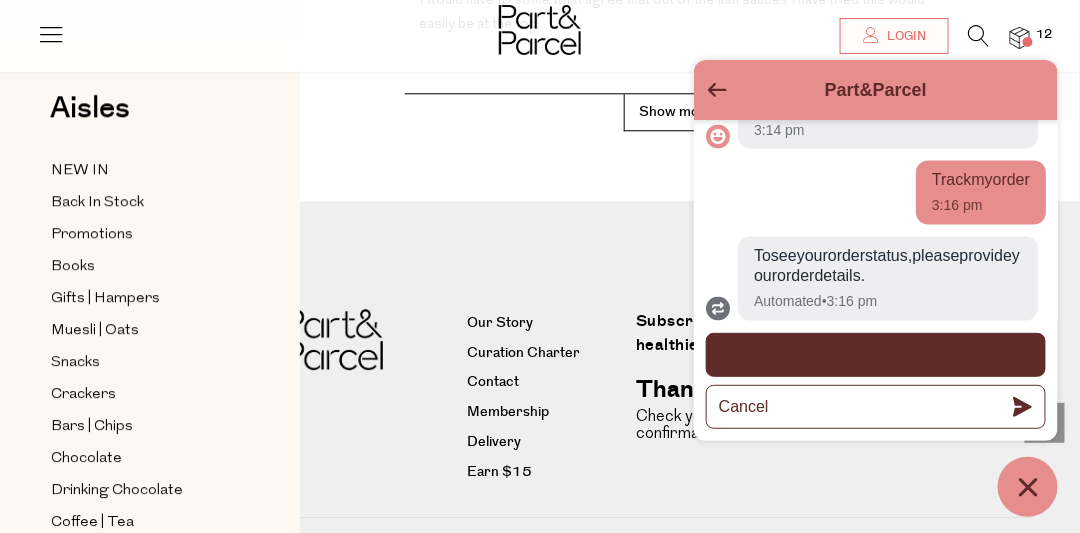 click on "Enter order information" at bounding box center [876, 355] 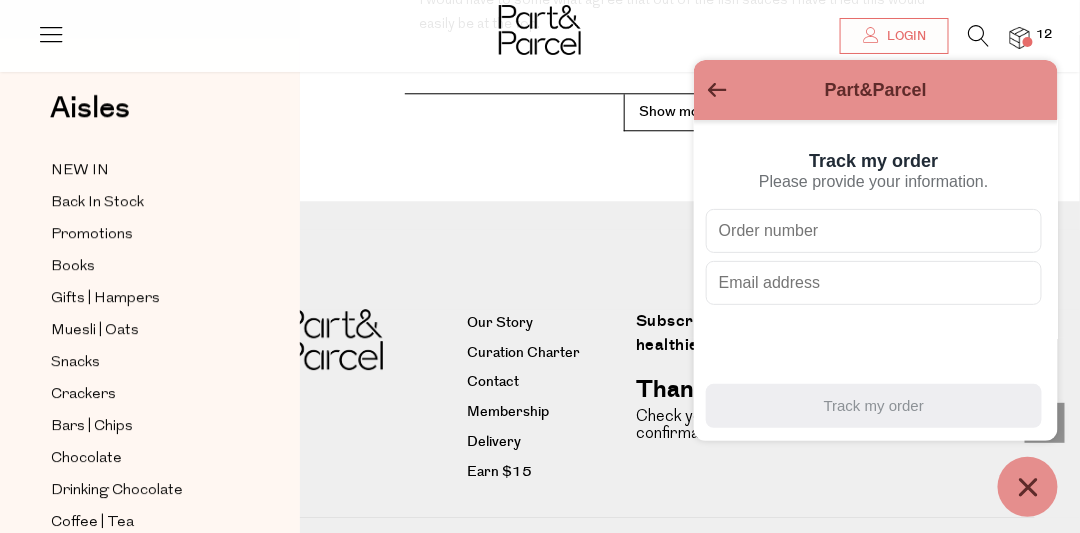 scroll, scrollTop: 1192, scrollLeft: 0, axis: vertical 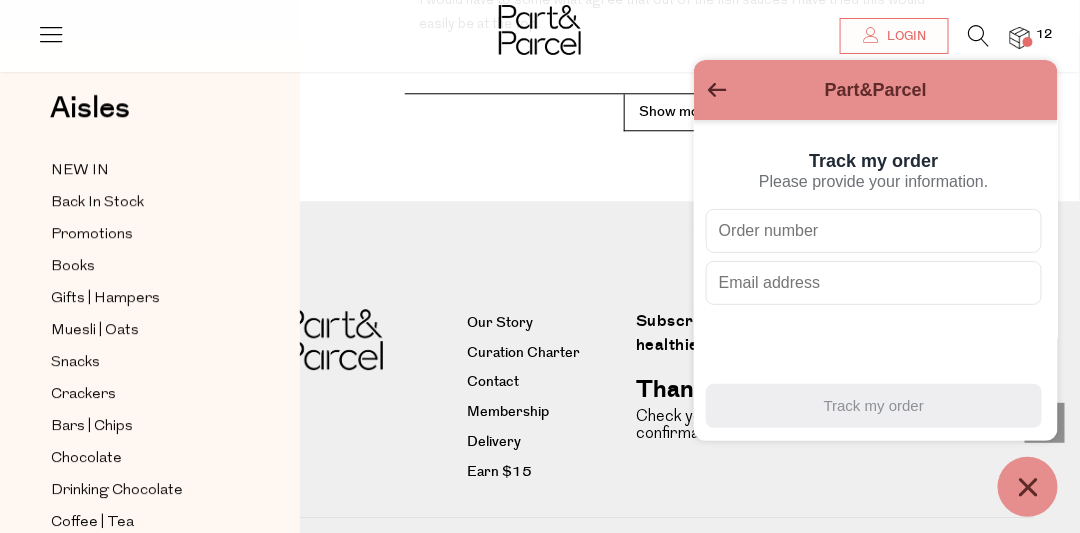 click 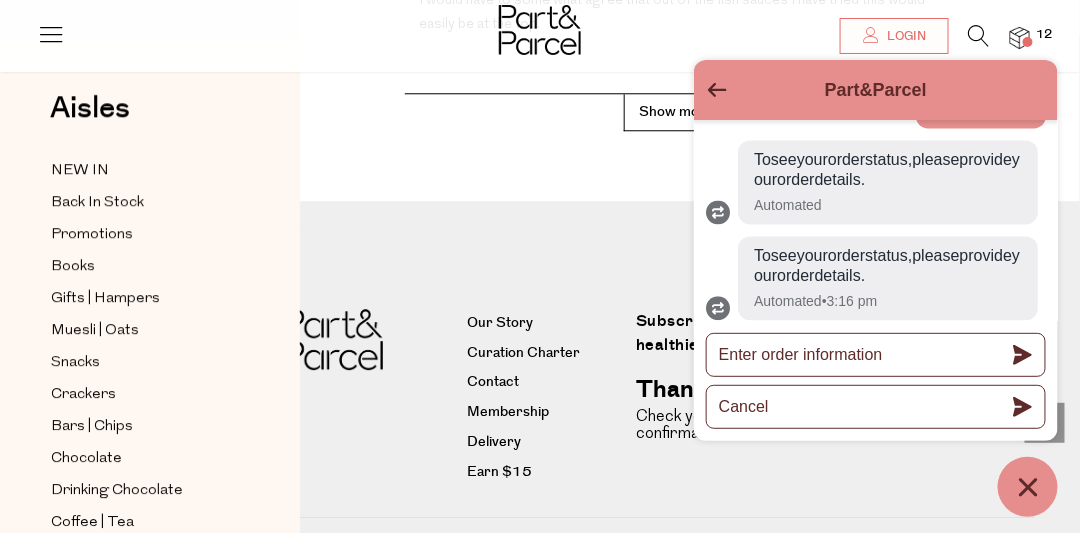 scroll, scrollTop: 1209, scrollLeft: 0, axis: vertical 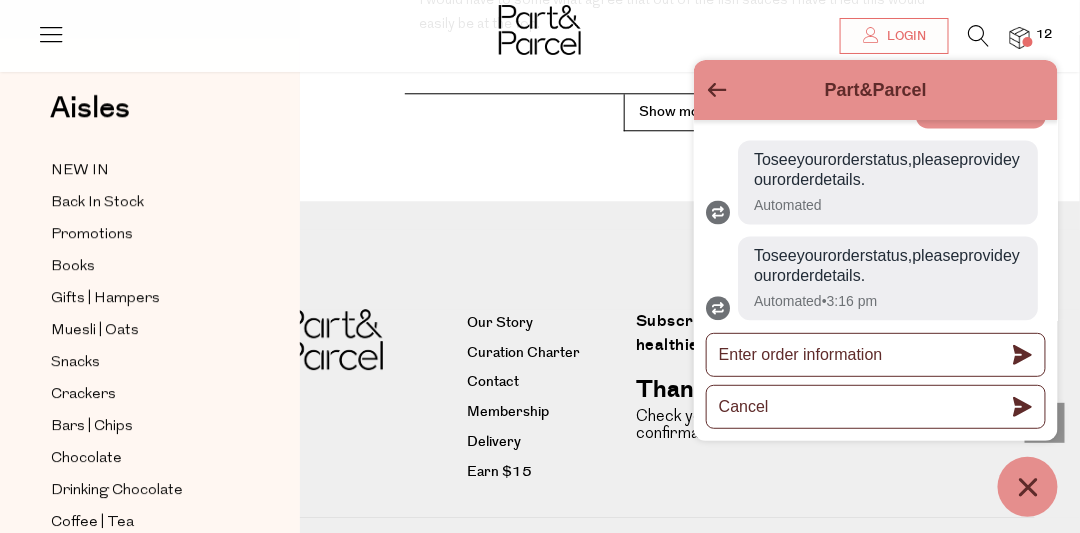 click on "Our Story     Curation Charter     Contact     Membership     Delivery     Earn $15
Subscribe for a healthier inbox
Thank you! Check your email for confirmation. Submit
Connect With Us
©  Part&Parcel  2024. All Rights Reserved." at bounding box center (540, 400) 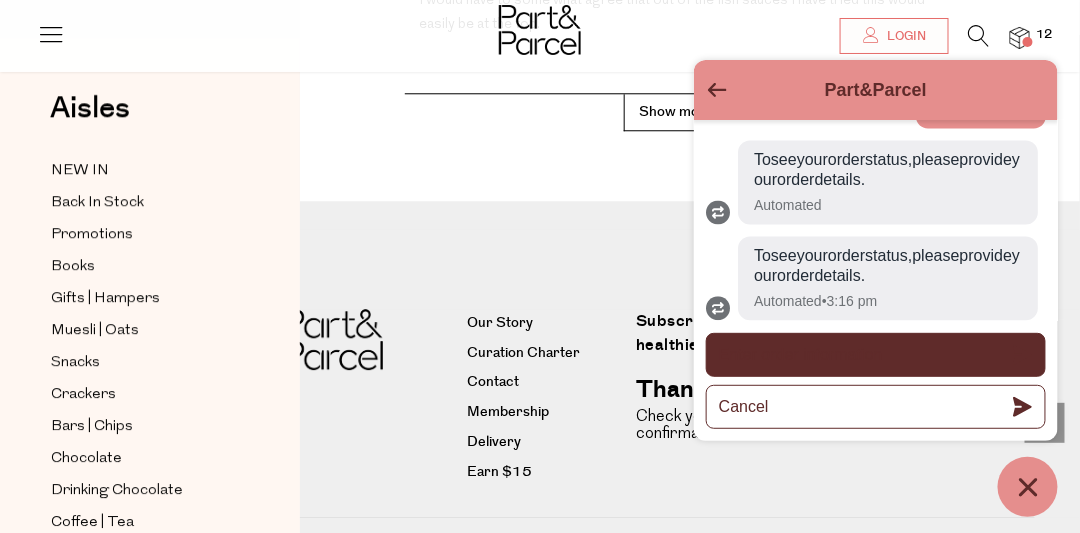 click on "Enter order information" at bounding box center (876, 355) 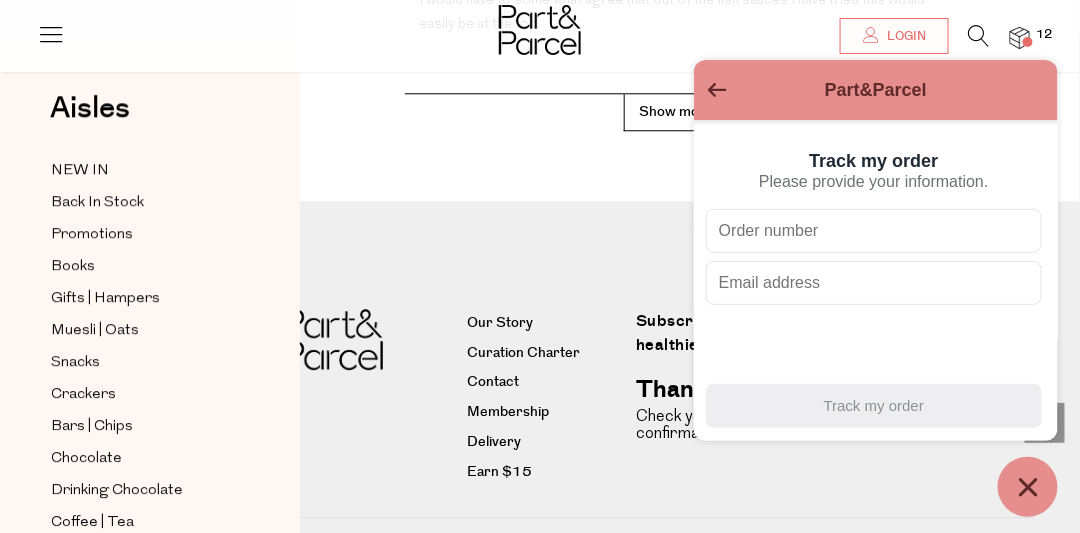scroll, scrollTop: 1192, scrollLeft: 0, axis: vertical 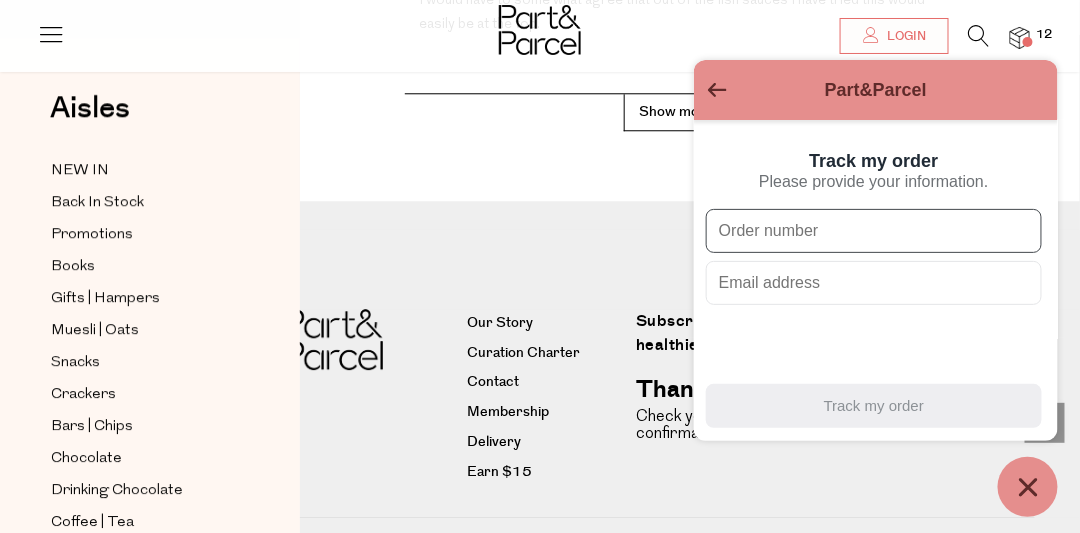 click at bounding box center [874, 231] 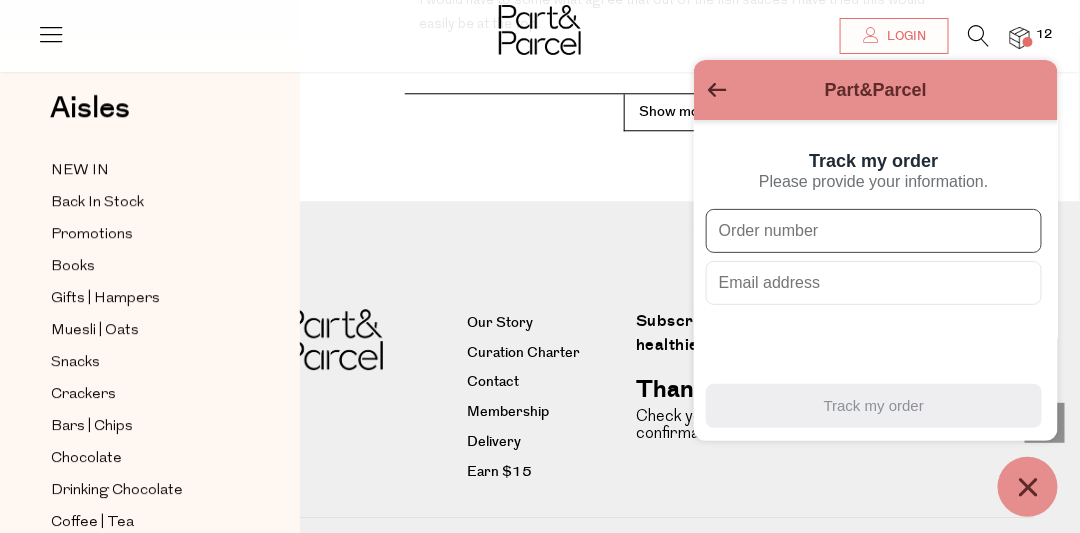 click 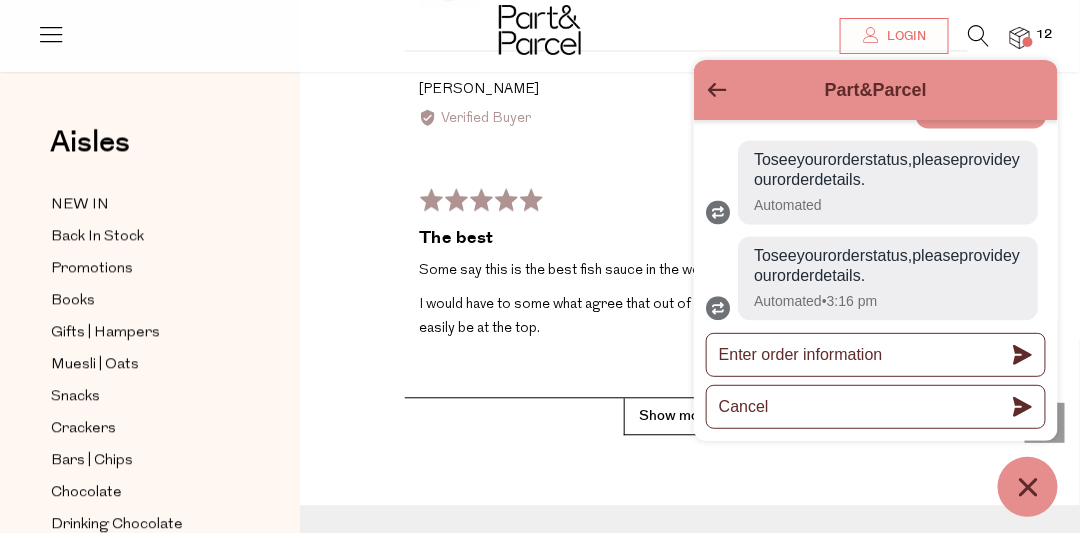 scroll, scrollTop: 4621, scrollLeft: 0, axis: vertical 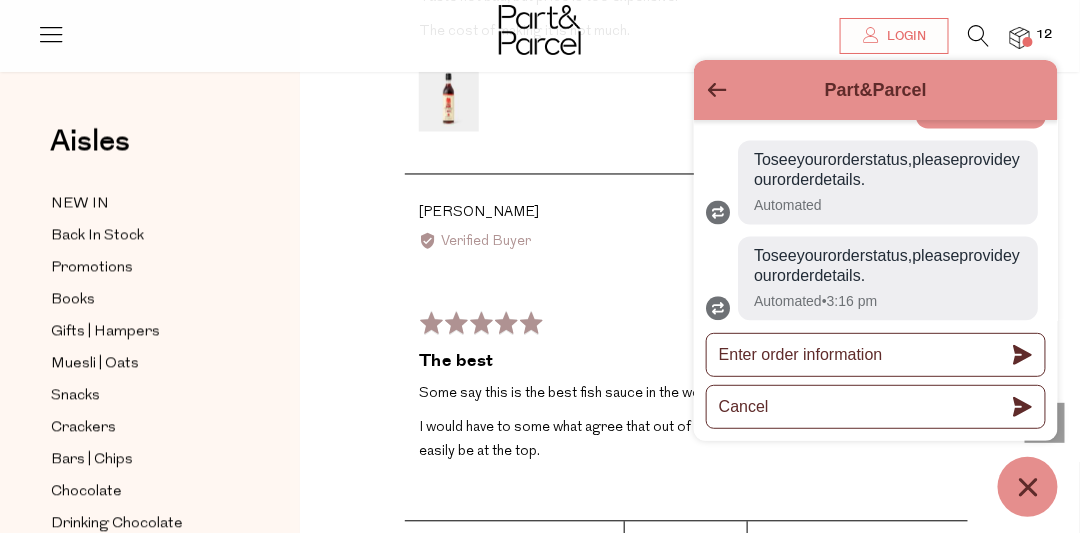click on "SH
Scott H.
Reviewed by Scott H.
Verified Buyer
I recommend this product" at bounding box center [686, 243] 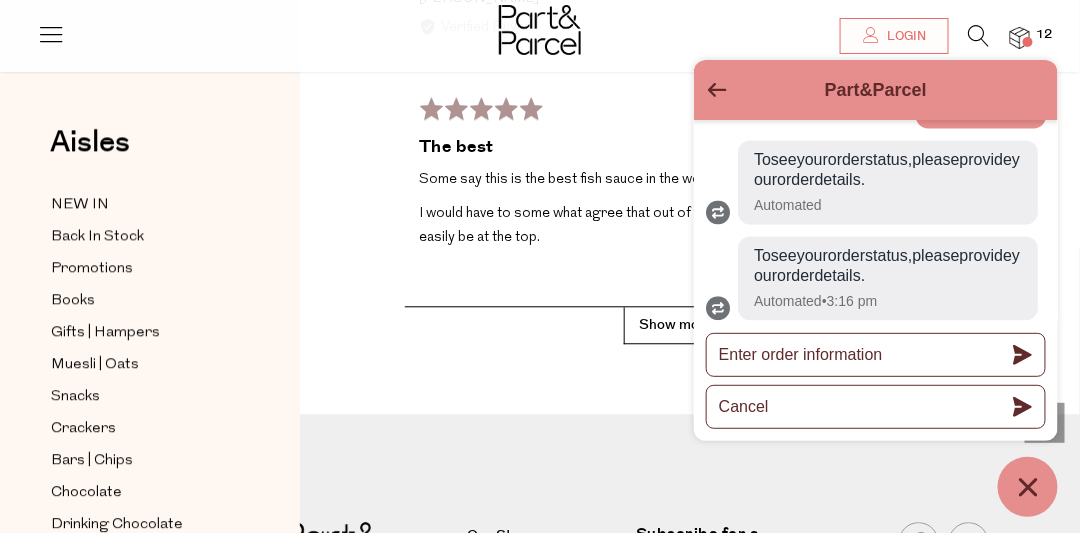 scroll, scrollTop: 4835, scrollLeft: 0, axis: vertical 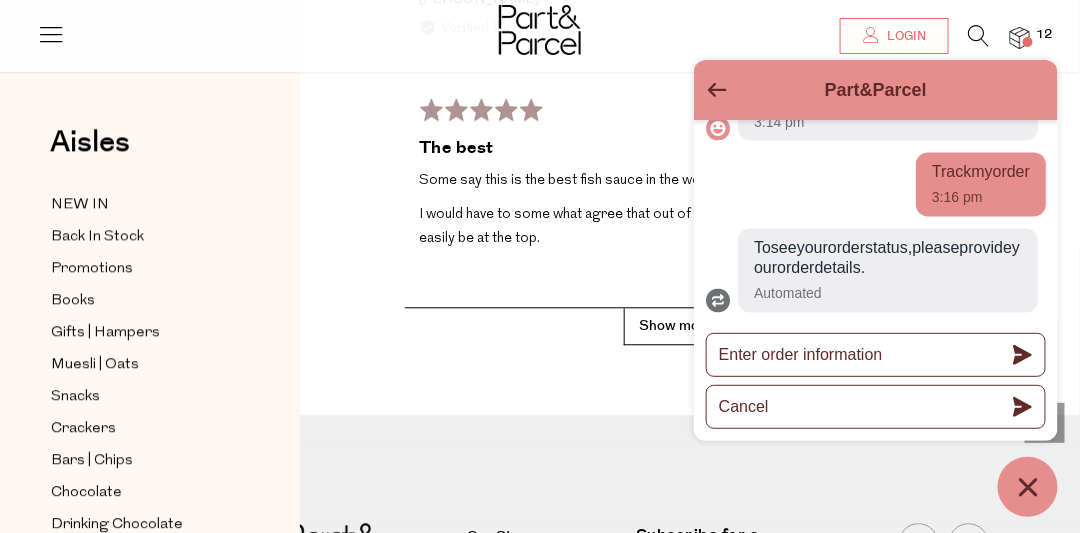 click on "SH
Scott H.
Reviewed by Scott H.
Verified Buyer
I recommend this product
Rated 5 out of 5
Review posted over 1 year ago
The best
Some say this is the best fish sauce in the world. I would have to some what agree that out of the fish sauces I have tried this would easily be at the top.
Loading...
Read more
Was this helpful?
0   people voted yes
0   people voted no" at bounding box center [686, 134] 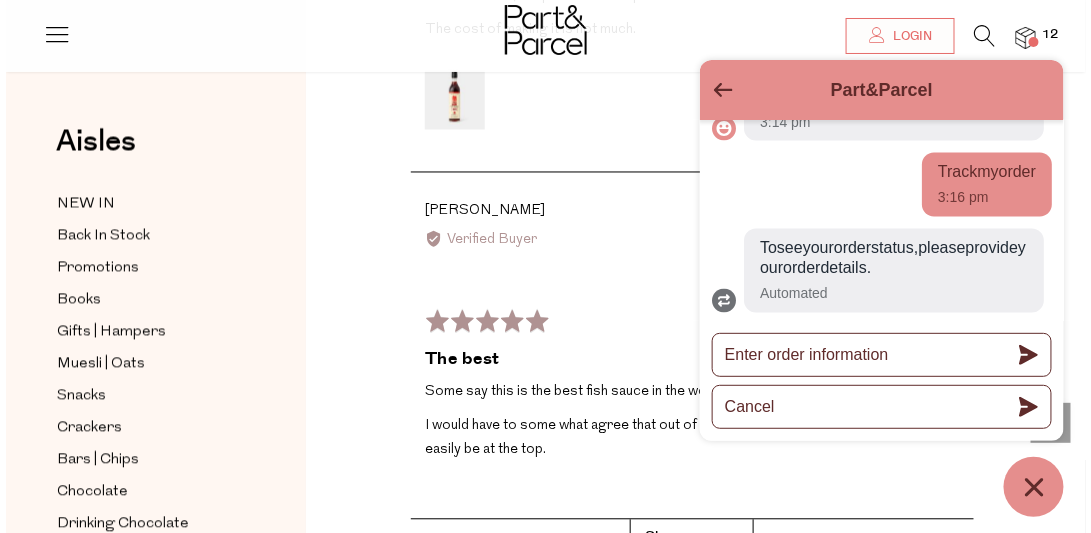 scroll, scrollTop: 4621, scrollLeft: 0, axis: vertical 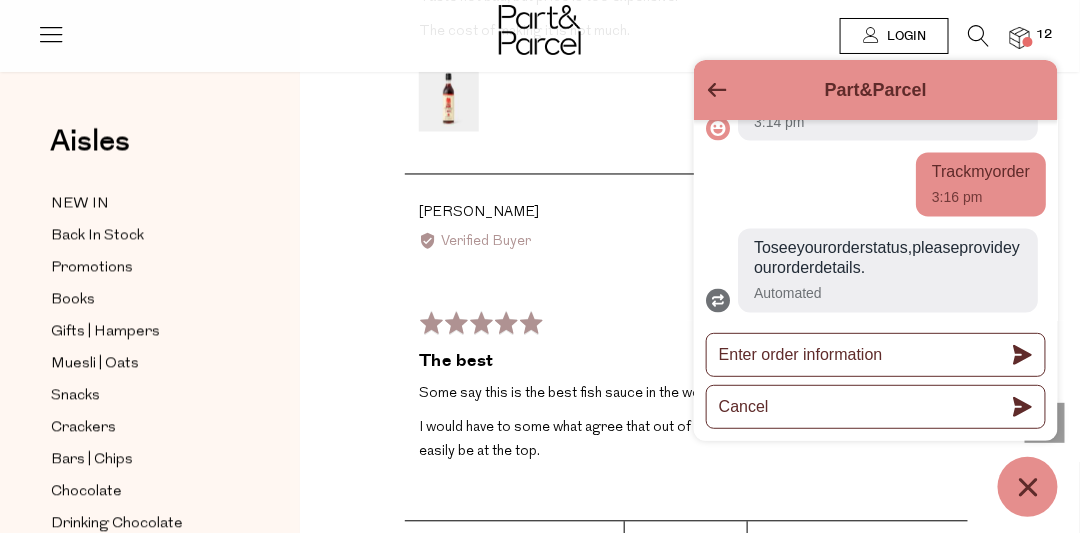 click on "Login" at bounding box center (904, 36) 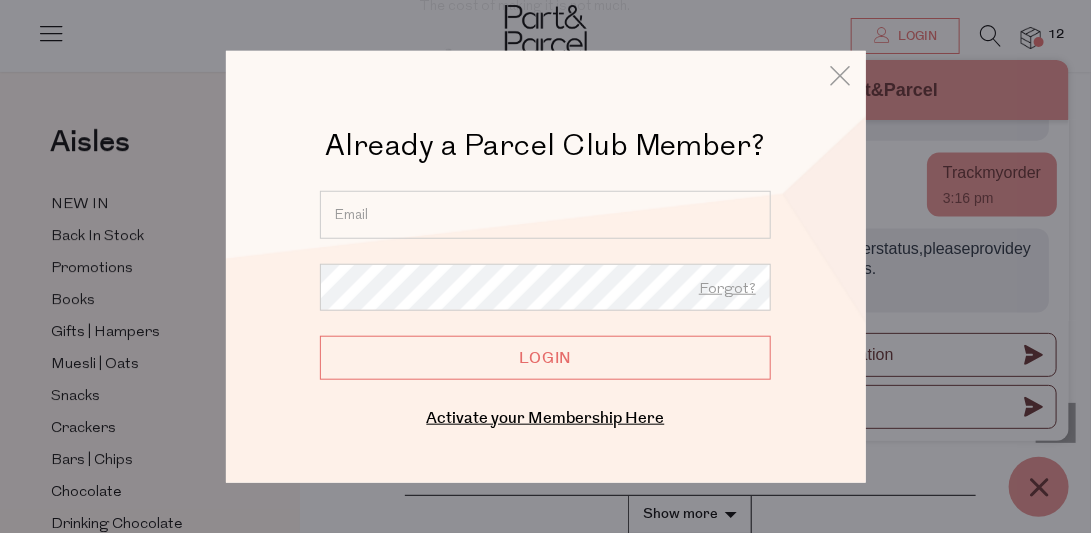 click at bounding box center (545, 214) 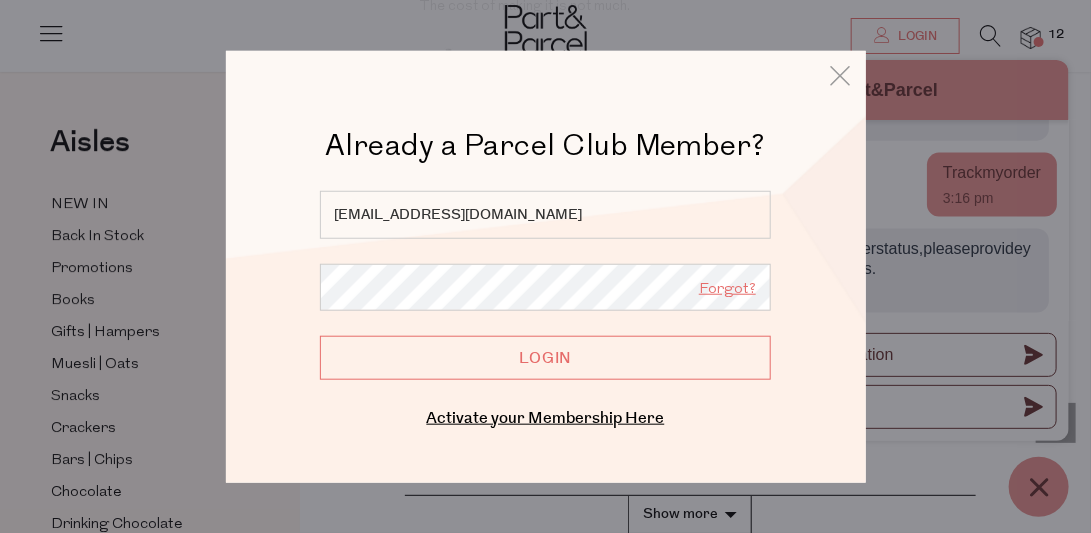 click on "Forgot?" at bounding box center (727, 289) 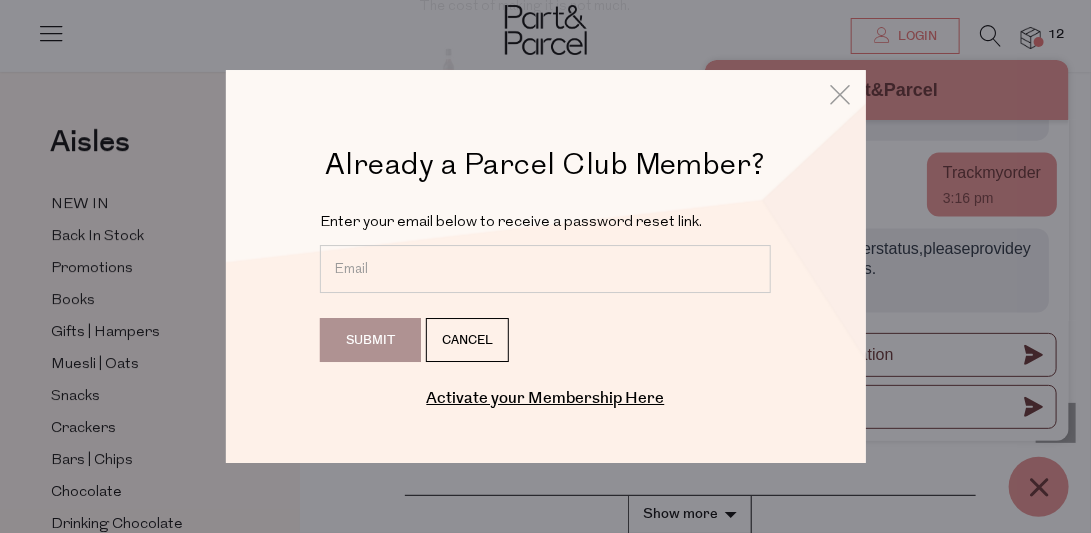 click at bounding box center [545, 269] 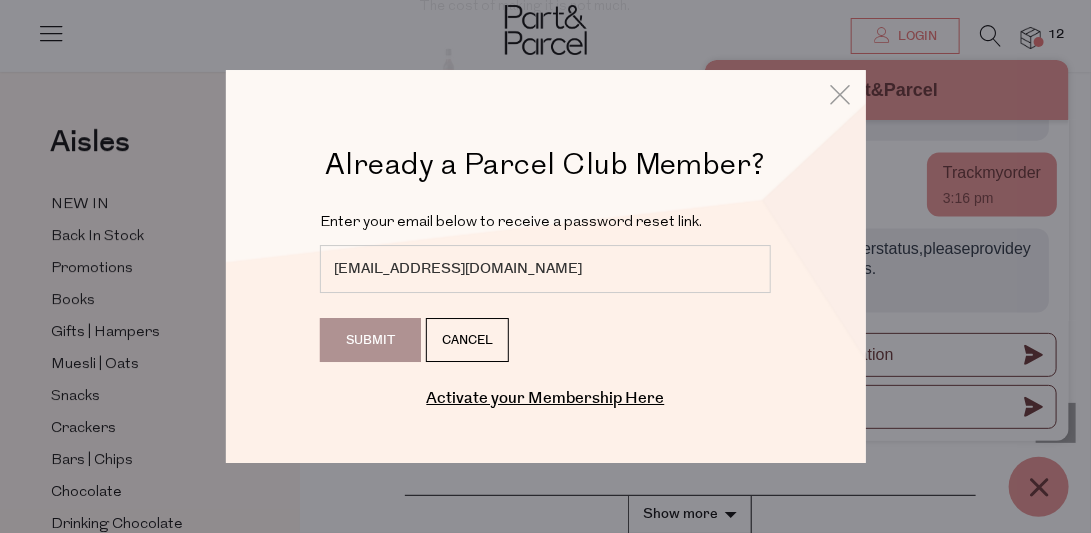 click on "Submit" at bounding box center (370, 340) 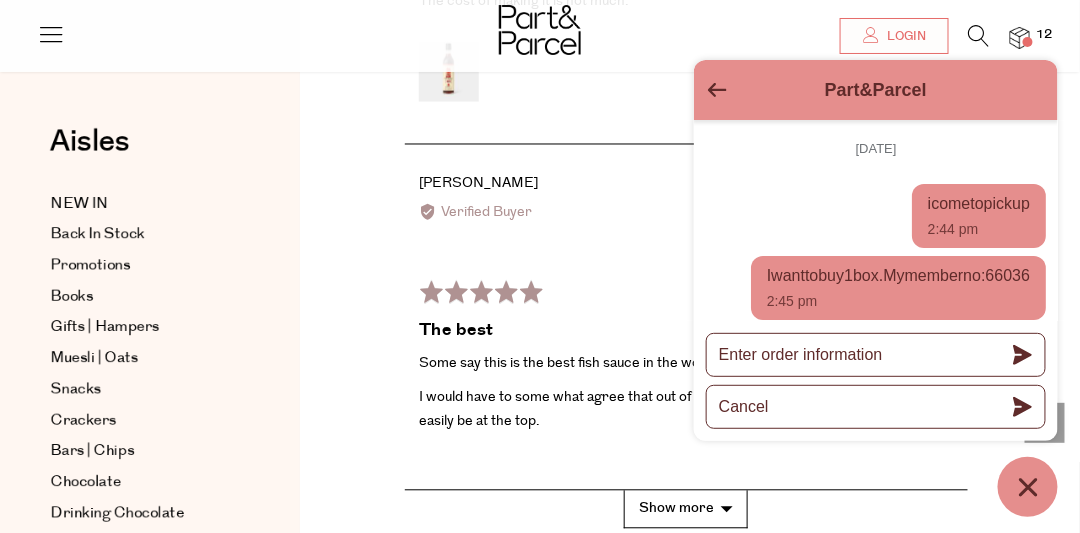 scroll, scrollTop: 4720, scrollLeft: 0, axis: vertical 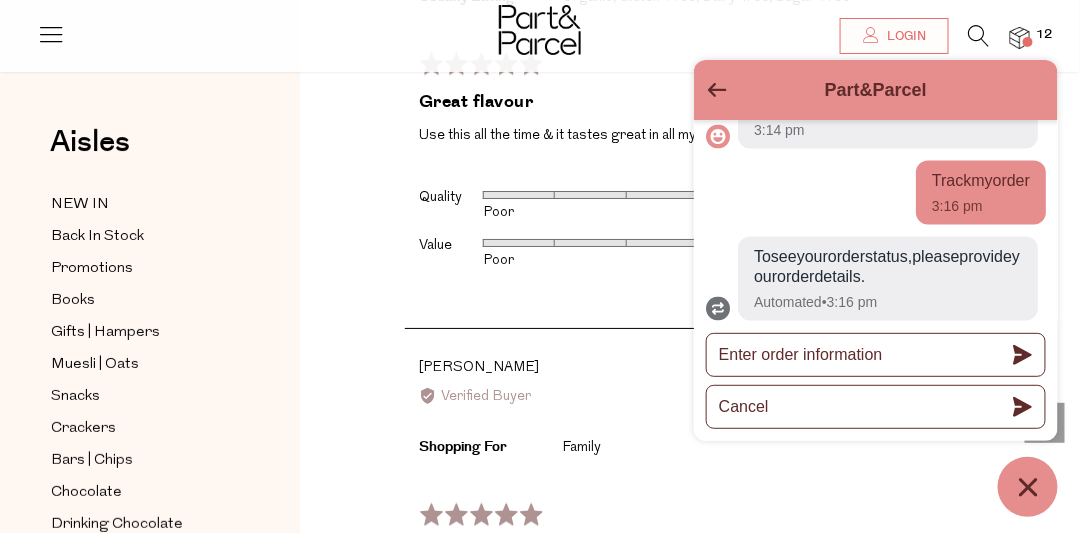click on "Rated 5 out of 5
Review posted [DATE]
Great flavour
Use this all the time & it tastes great in all my marinades
Loading...
Read more
Quality
Rated 5 out of 5
Poor
Excellent
Value
Rated 5 out of 5
Poor
Excellent
Was this helpful?
0   people voted yes
0   people voted no" at bounding box center [686, 175] 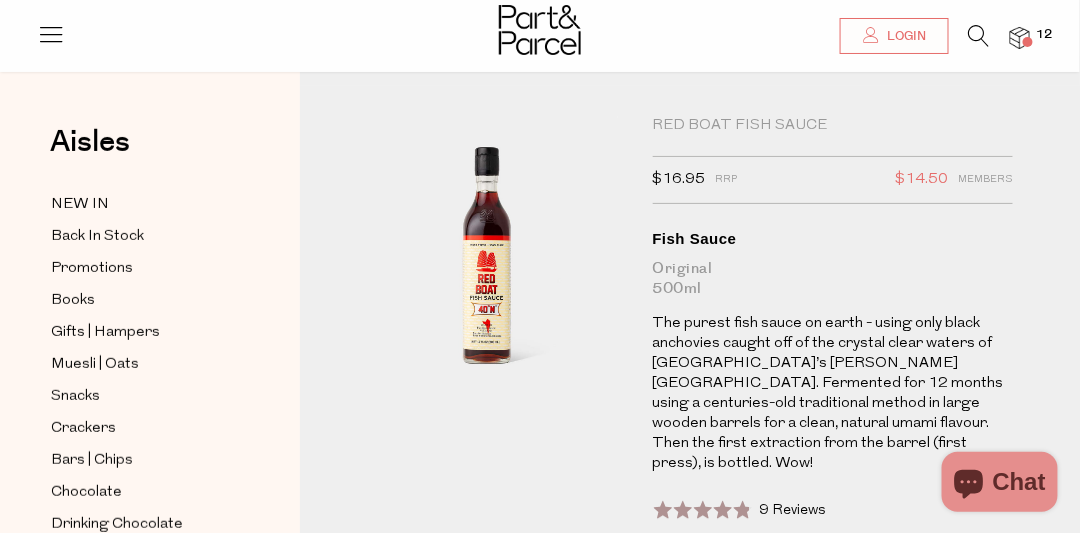 scroll, scrollTop: 0, scrollLeft: 0, axis: both 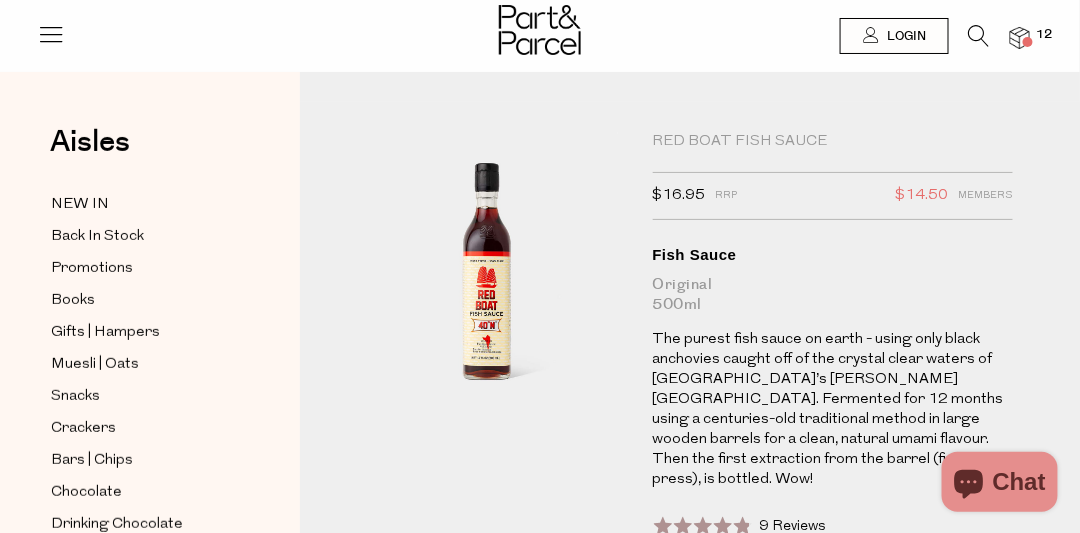 click on "$14.50" at bounding box center [922, 196] 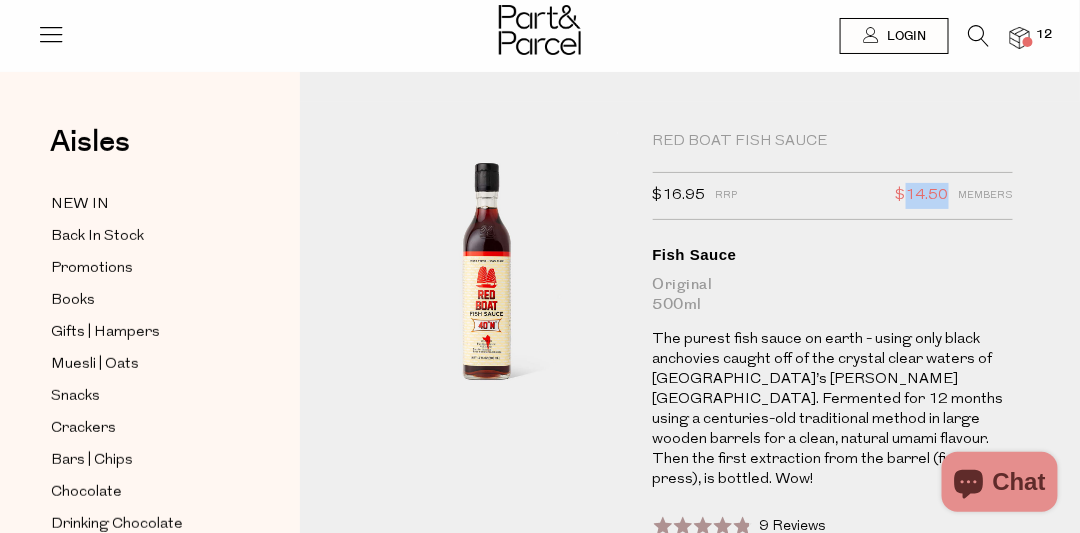 click on "$14.50" at bounding box center [922, 196] 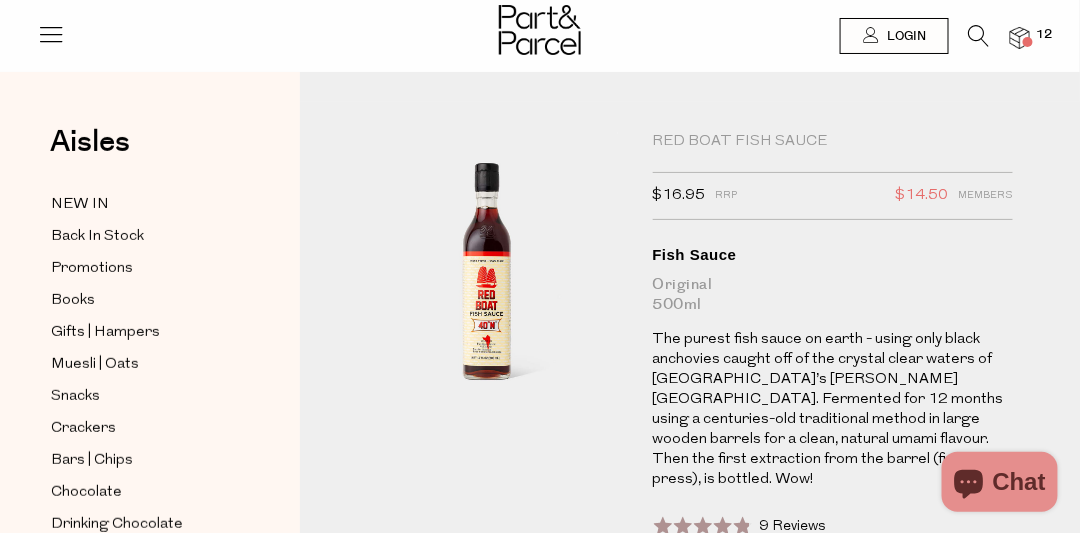 drag, startPoint x: 937, startPoint y: 189, endPoint x: 993, endPoint y: 192, distance: 56.0803 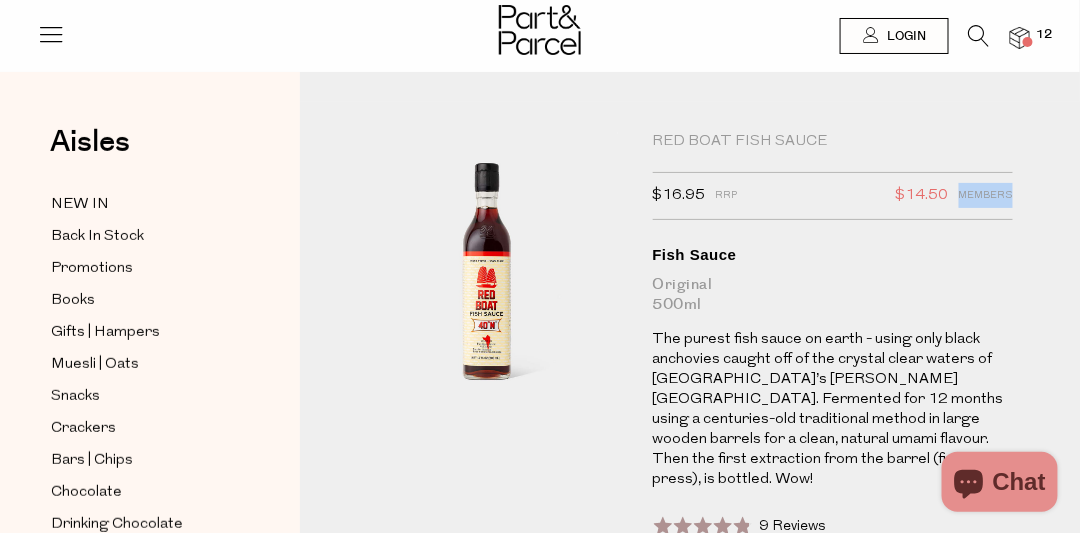 click on "Members" at bounding box center (986, 196) 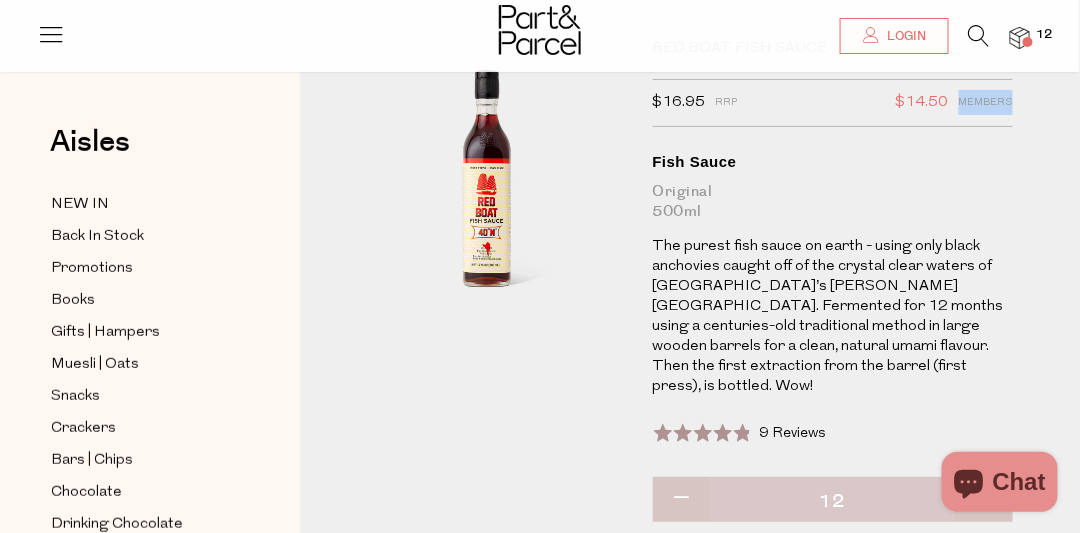 scroll, scrollTop: 71, scrollLeft: 0, axis: vertical 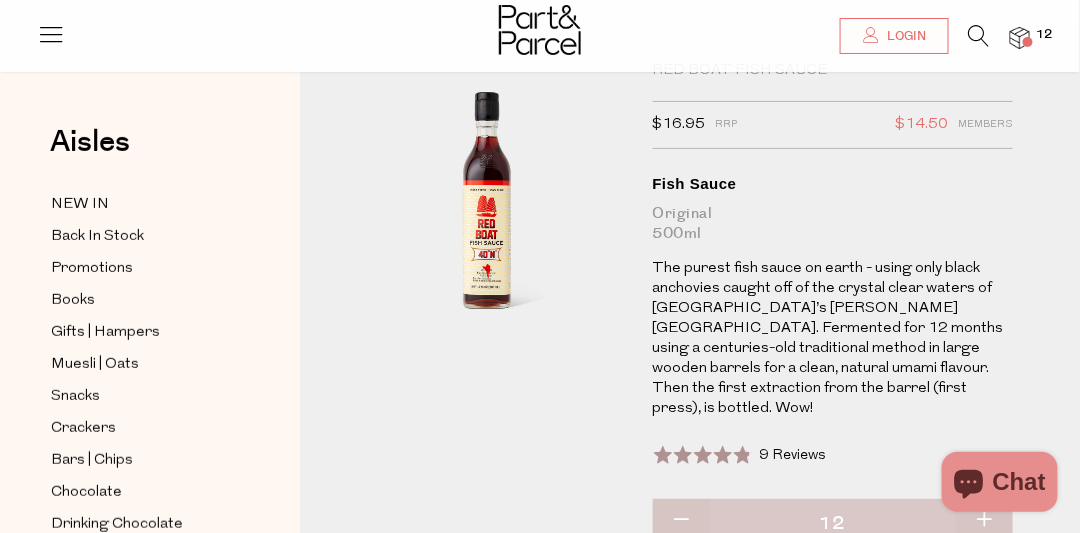 click on "$14.50" at bounding box center [922, 125] 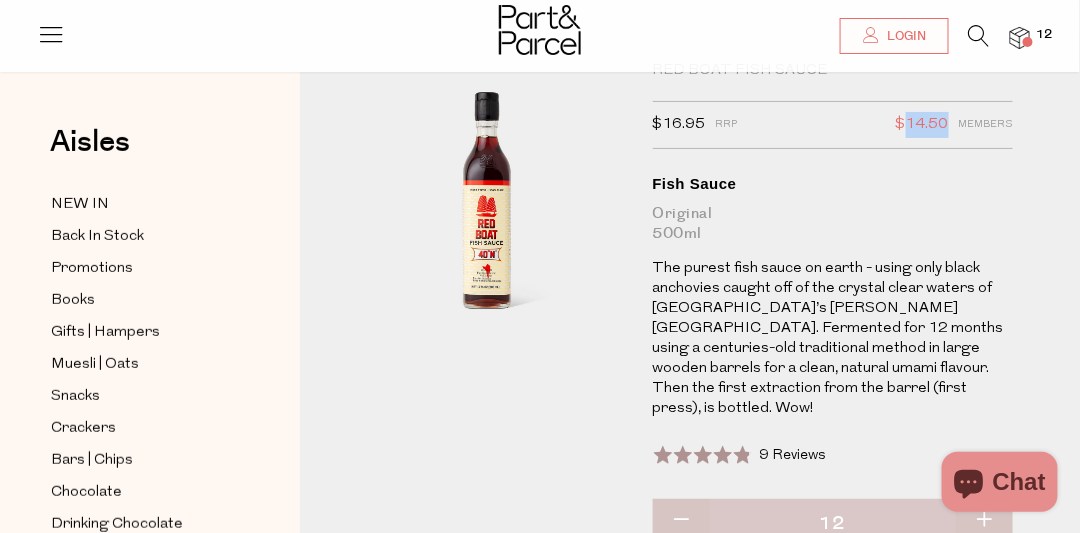 click on "$14.50" at bounding box center [922, 125] 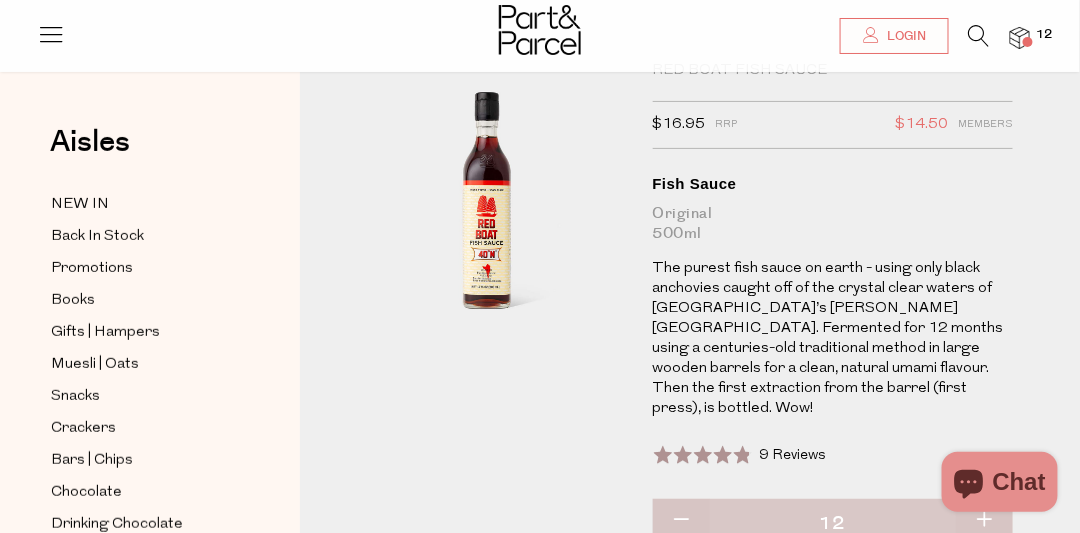 drag, startPoint x: 939, startPoint y: 123, endPoint x: 999, endPoint y: 124, distance: 60.00833 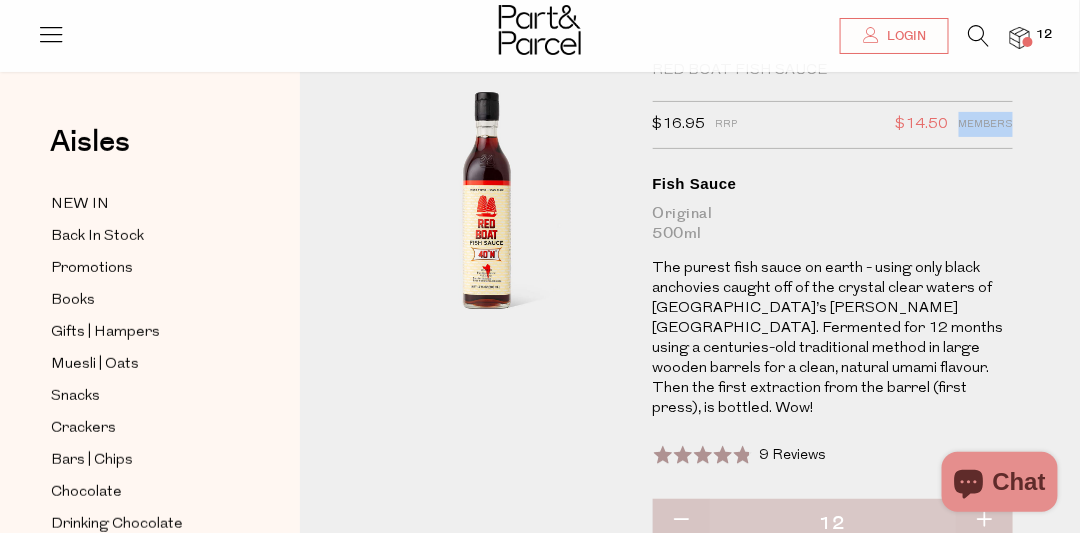click on "Members" at bounding box center (986, 125) 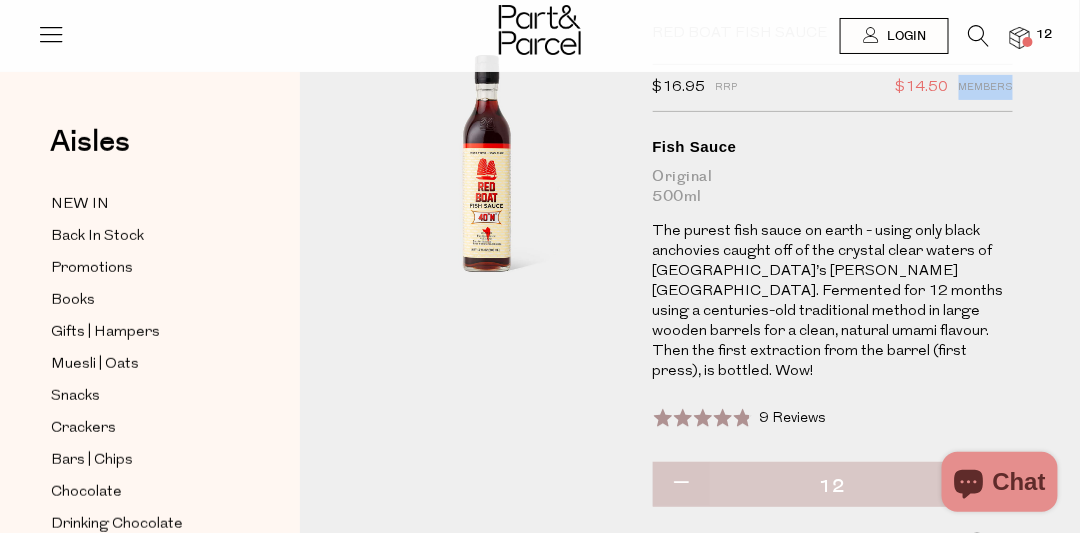 scroll, scrollTop: 0, scrollLeft: 0, axis: both 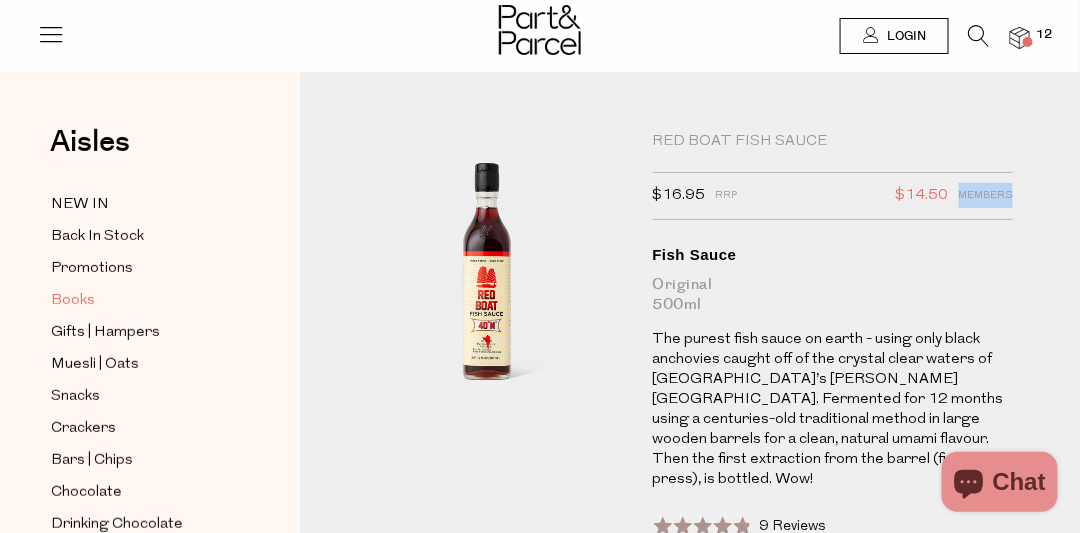 click on "Books" at bounding box center [73, 301] 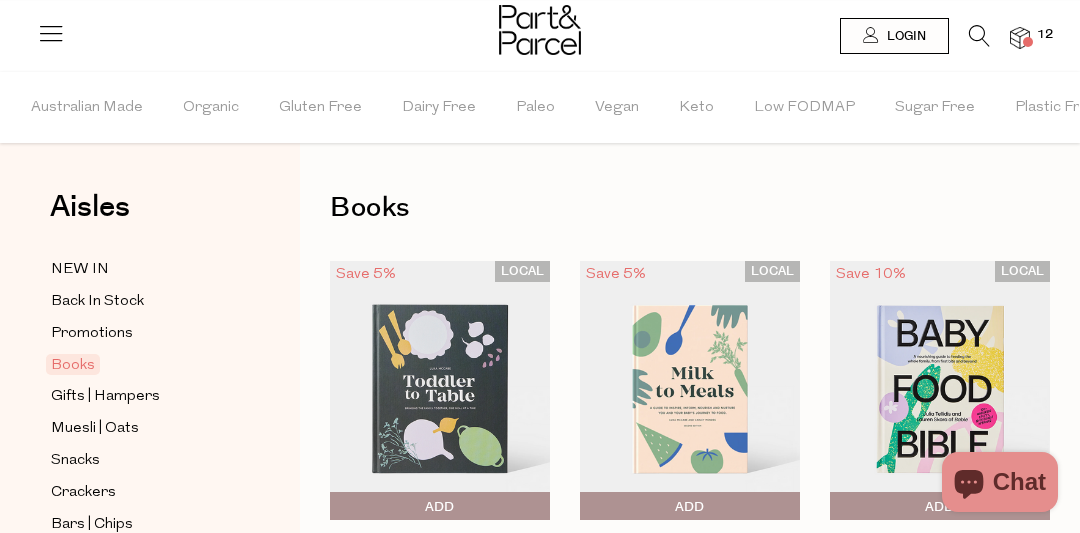 scroll, scrollTop: 0, scrollLeft: 0, axis: both 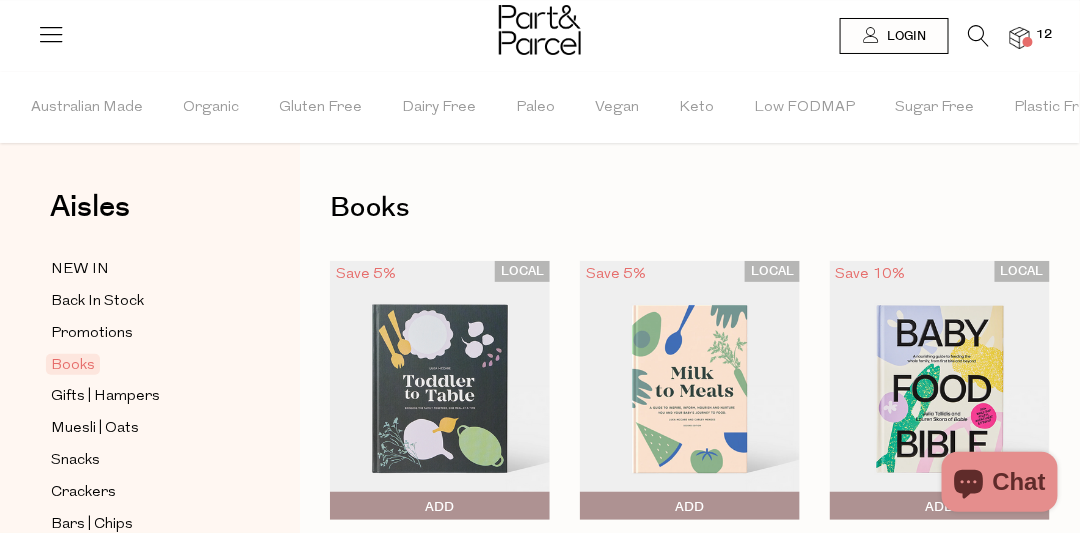 click at bounding box center [979, 36] 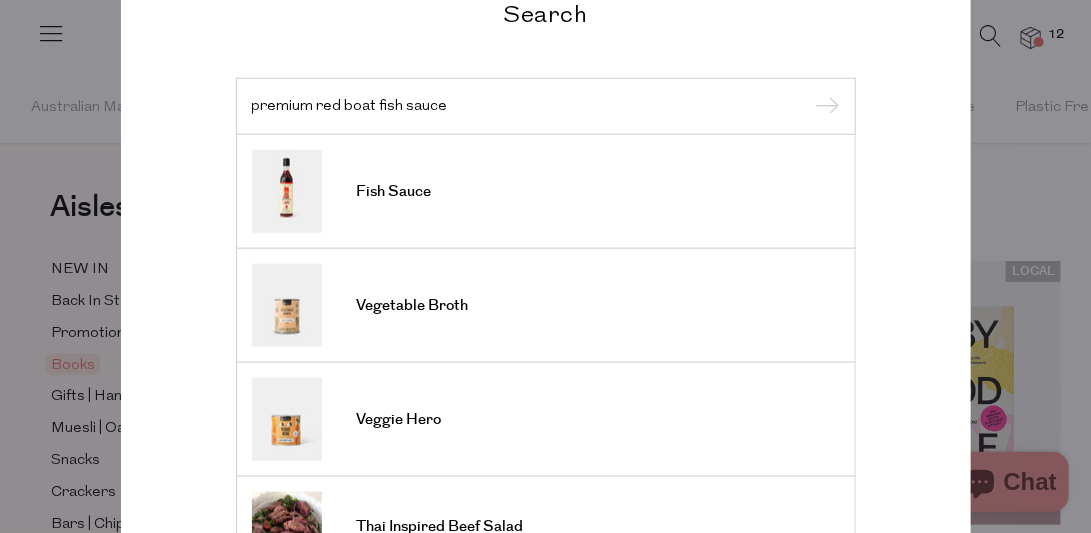 type on "premium red boat fish sauce" 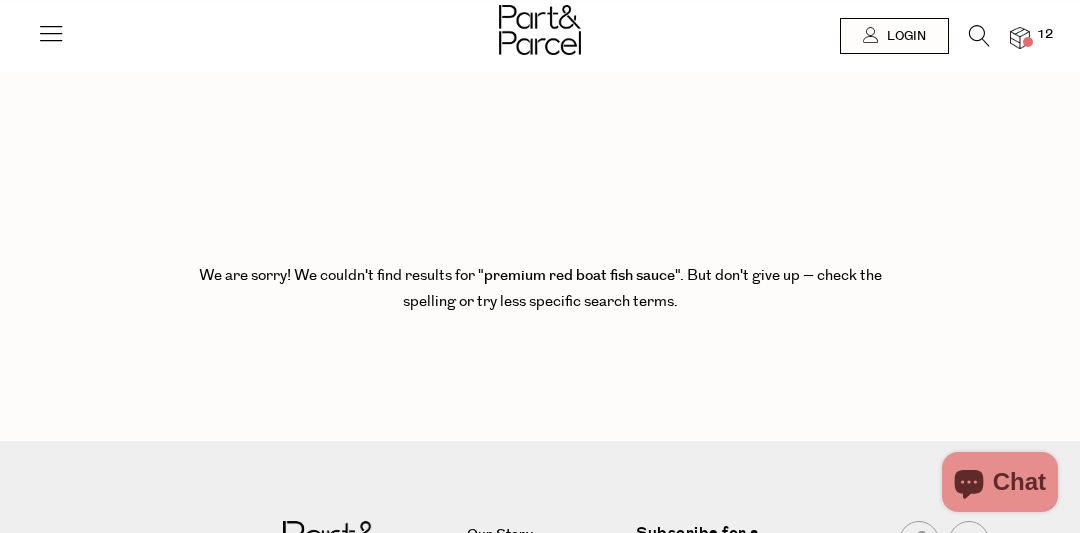 scroll, scrollTop: 0, scrollLeft: 0, axis: both 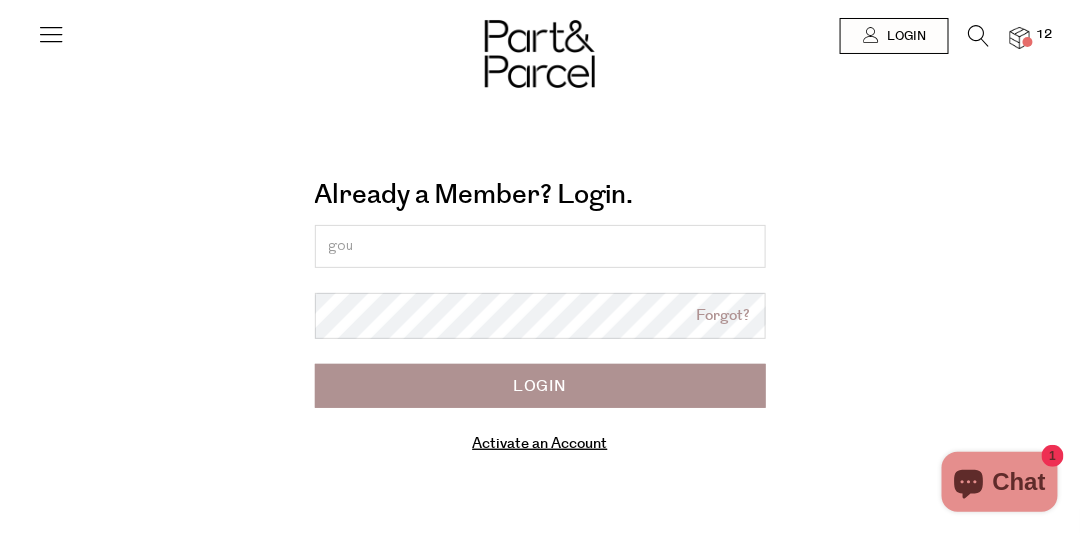 type on "[EMAIL_ADDRESS][DOMAIN_NAME]" 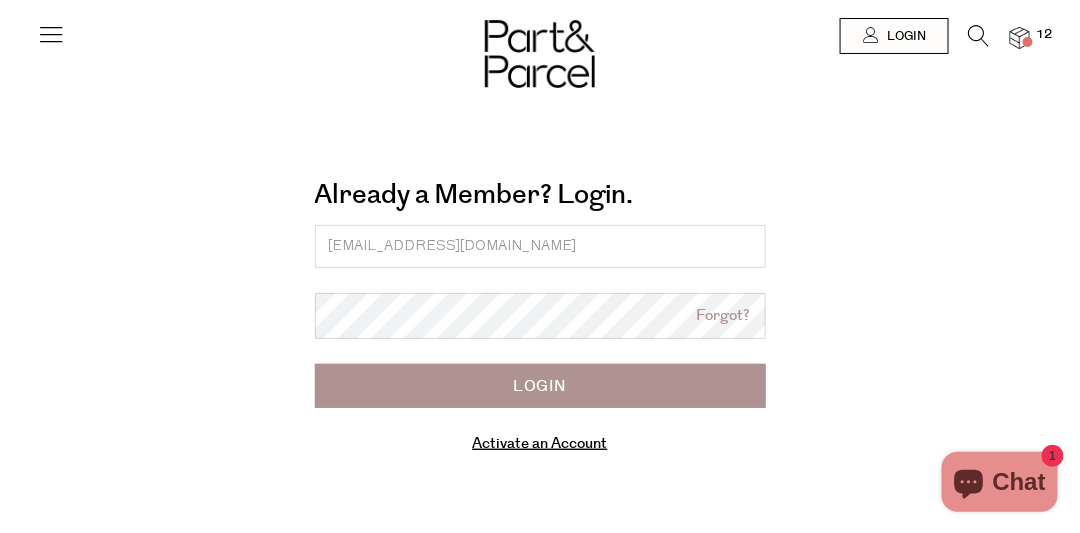 click on "Activate an Account" at bounding box center (540, 443) 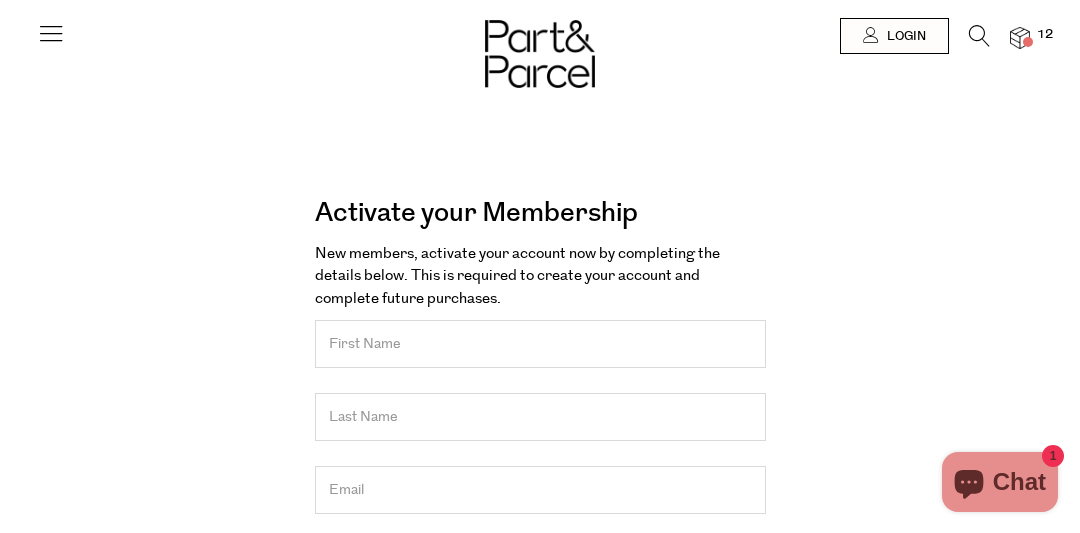 scroll, scrollTop: 0, scrollLeft: 0, axis: both 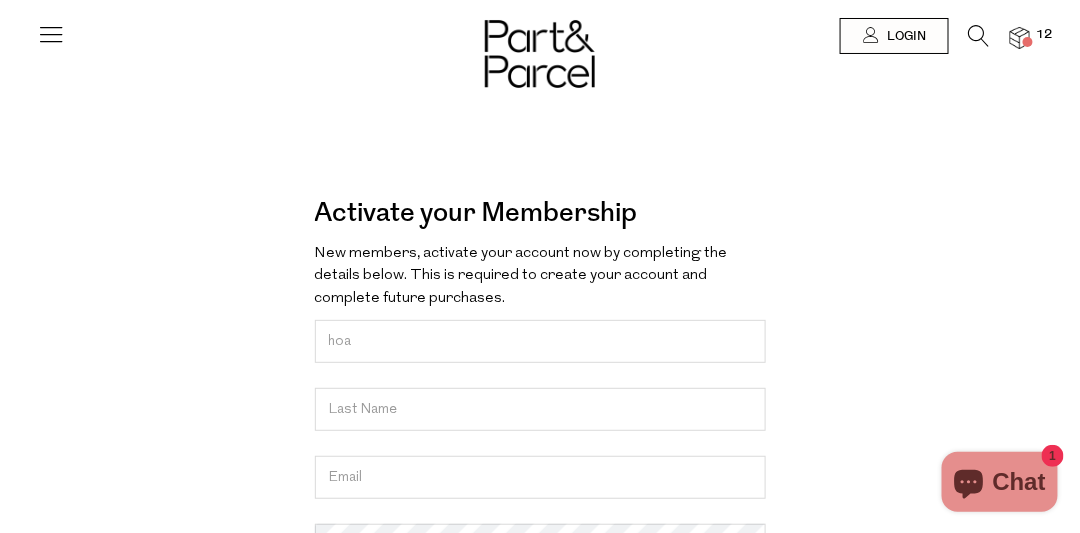 type on "Hoa" 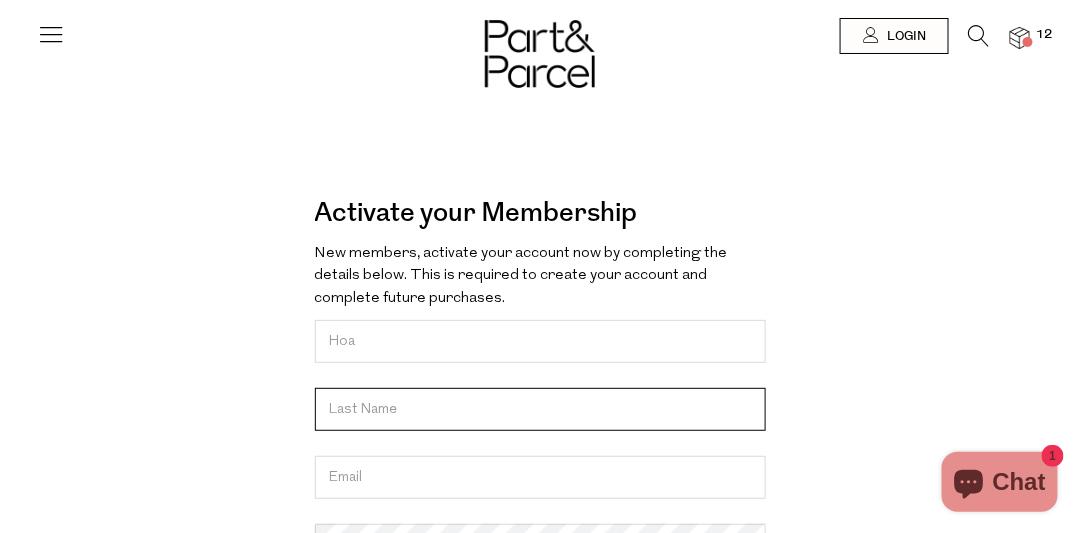type on "Hang" 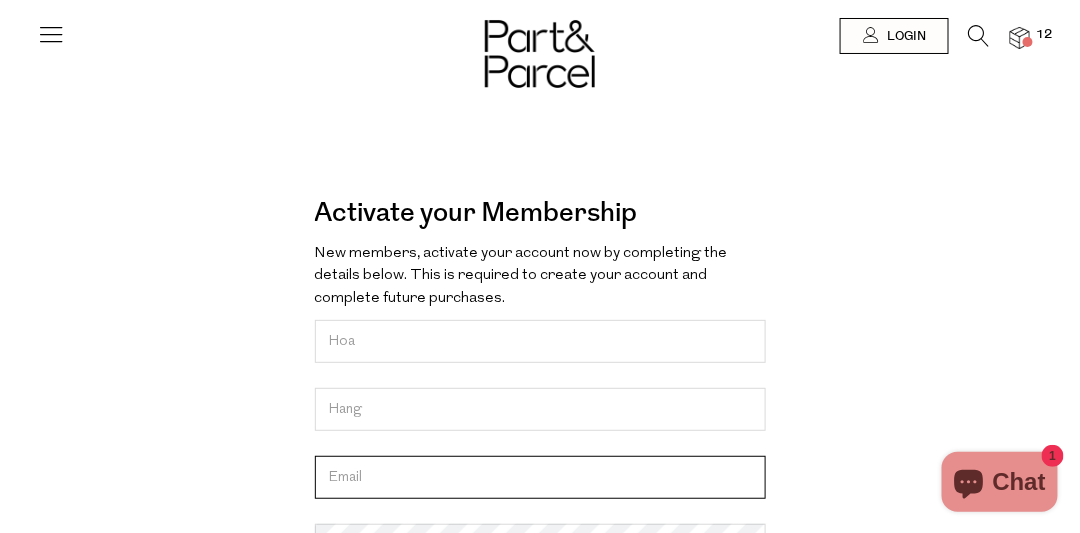 type on "[EMAIL_ADDRESS][DOMAIN_NAME]" 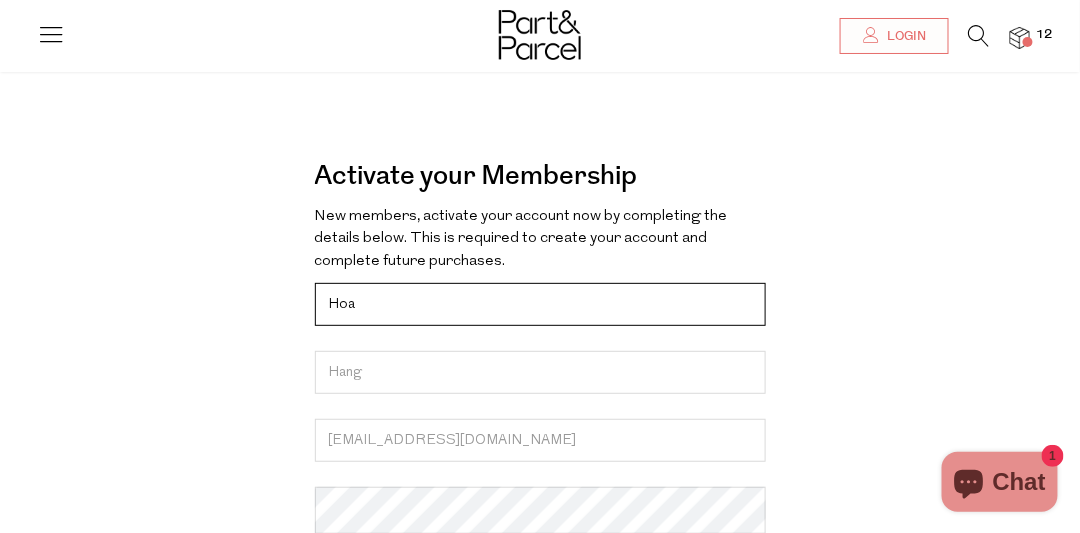 scroll, scrollTop: 142, scrollLeft: 0, axis: vertical 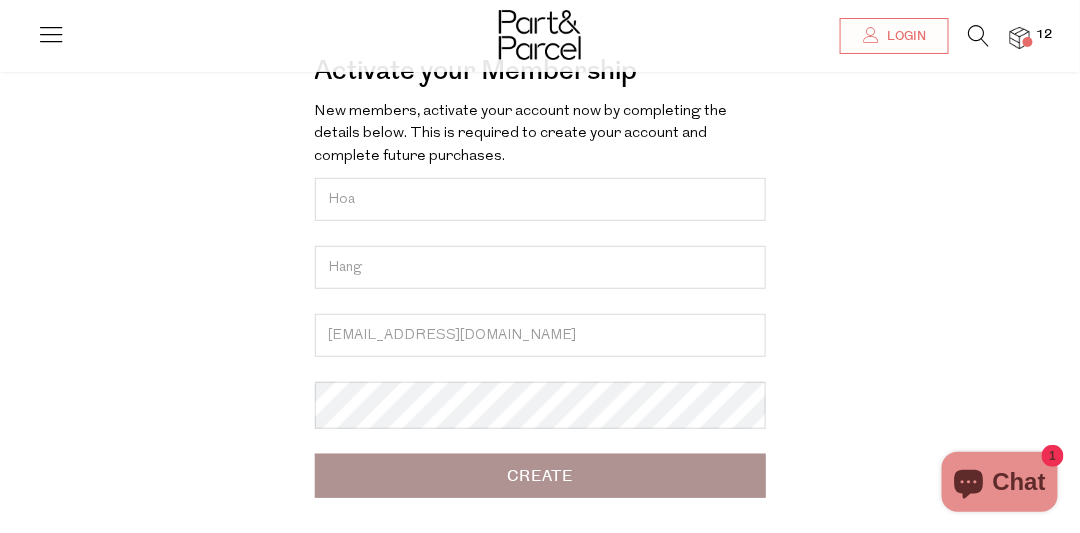 click on "Create" at bounding box center [540, 476] 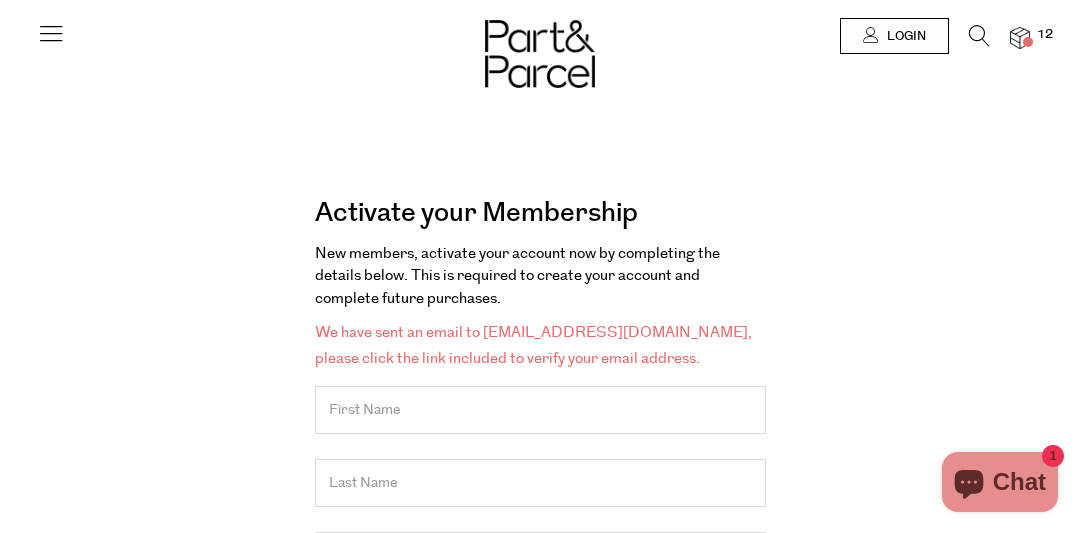 scroll, scrollTop: 0, scrollLeft: 0, axis: both 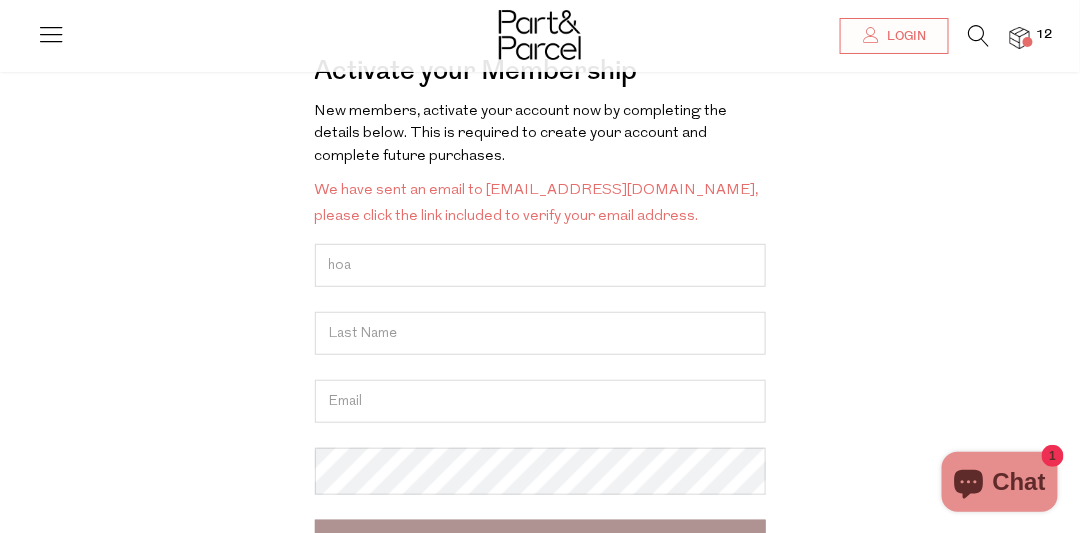 type on "hoa" 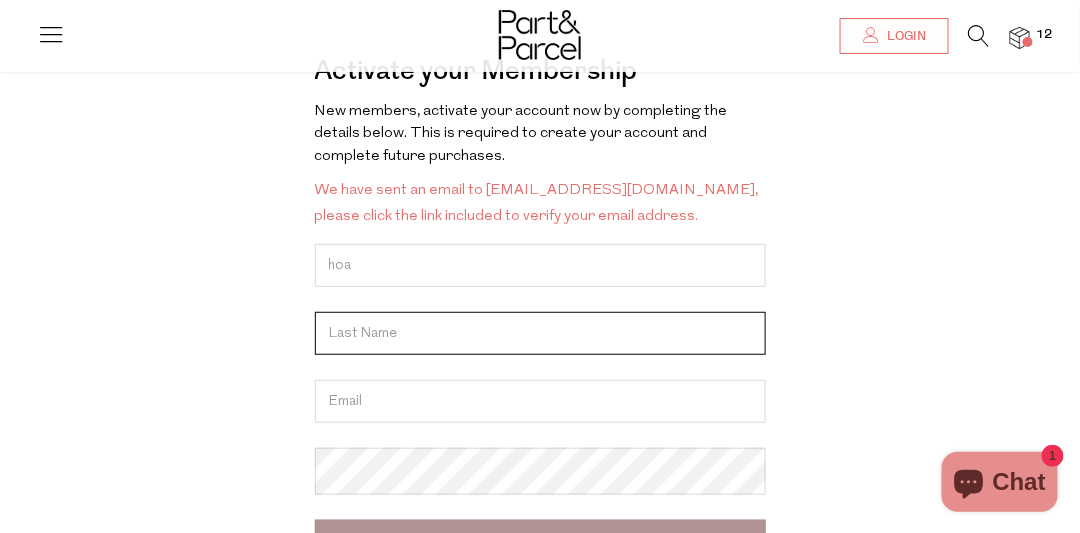 click at bounding box center [540, 333] 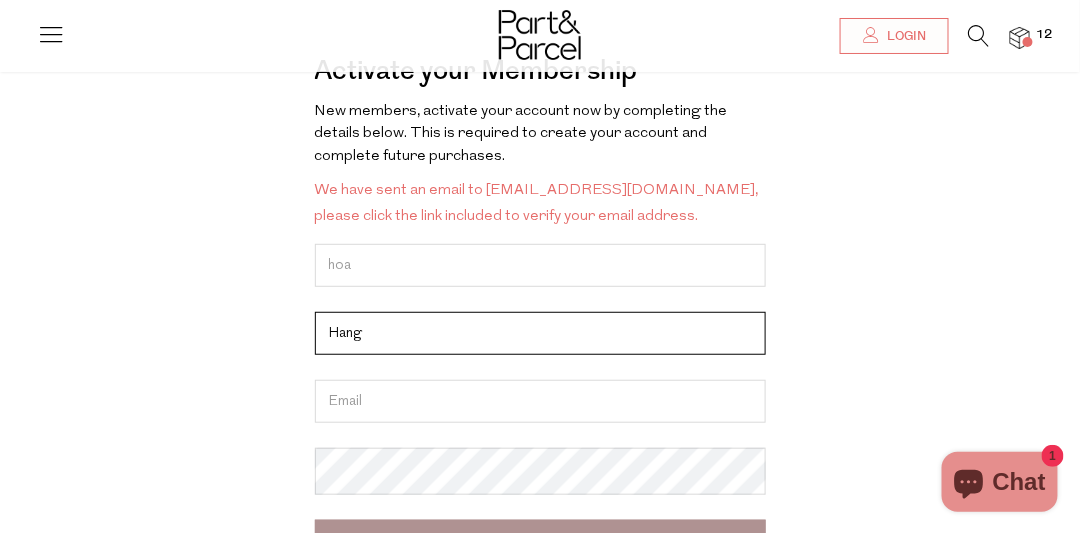 type on "Hang" 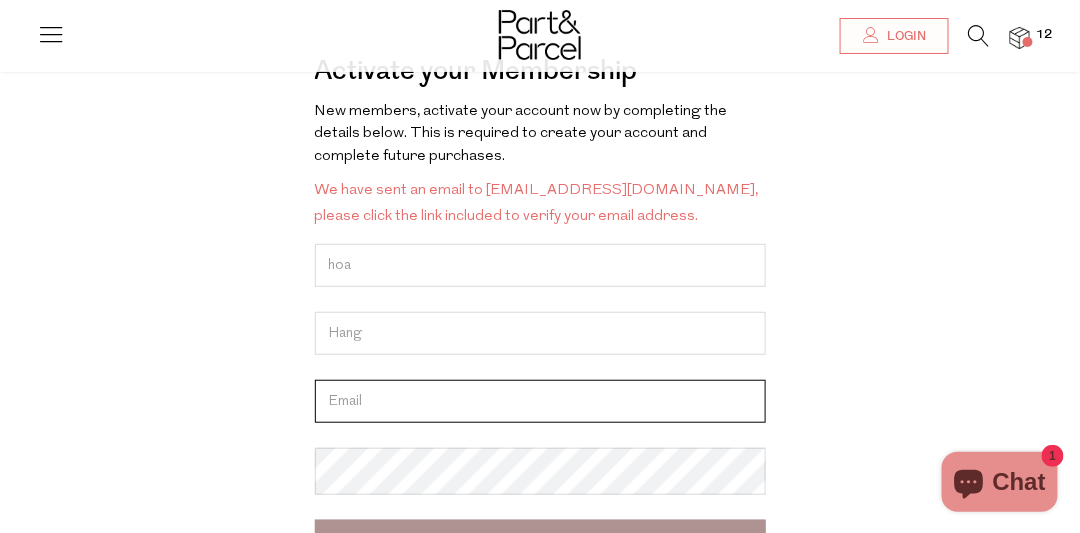 click at bounding box center [540, 401] 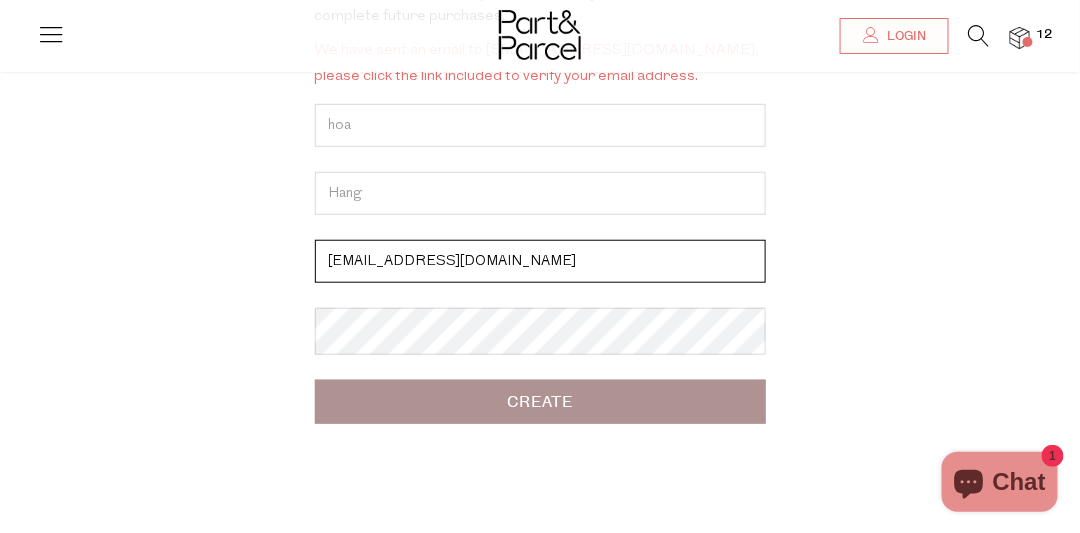 scroll, scrollTop: 285, scrollLeft: 0, axis: vertical 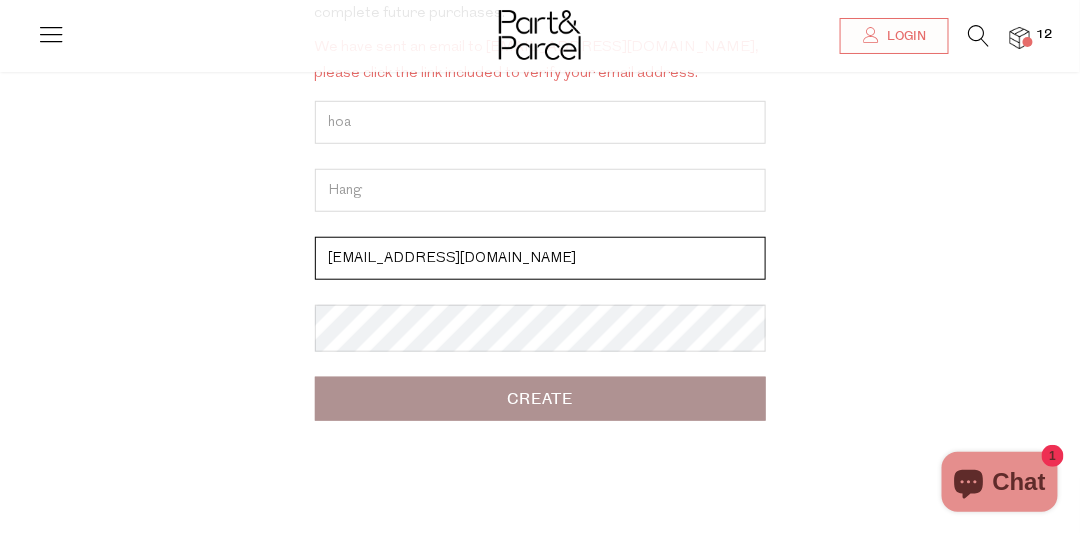 type on "goulburn88@gmail.com" 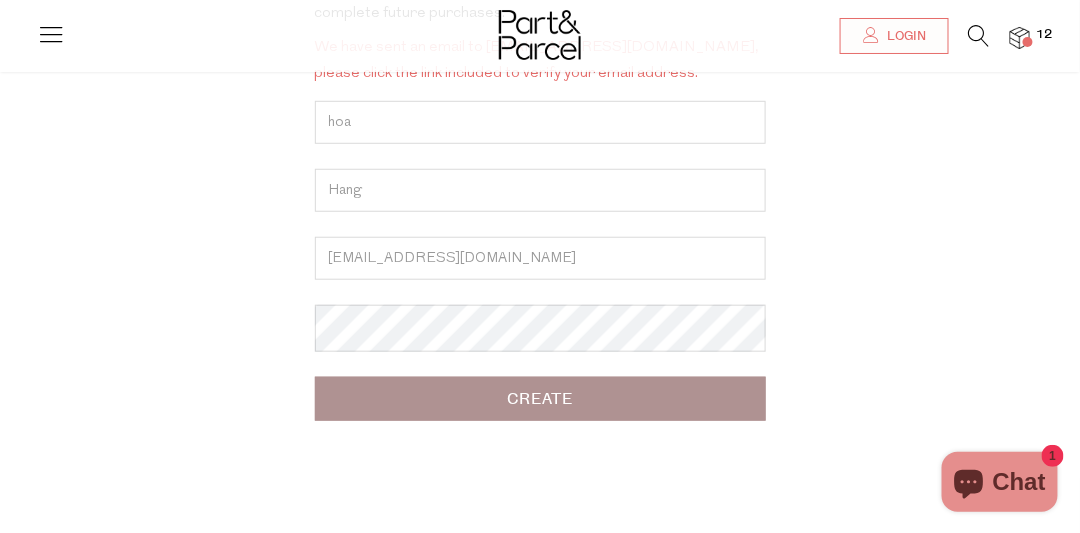 click on "Create" at bounding box center (540, 399) 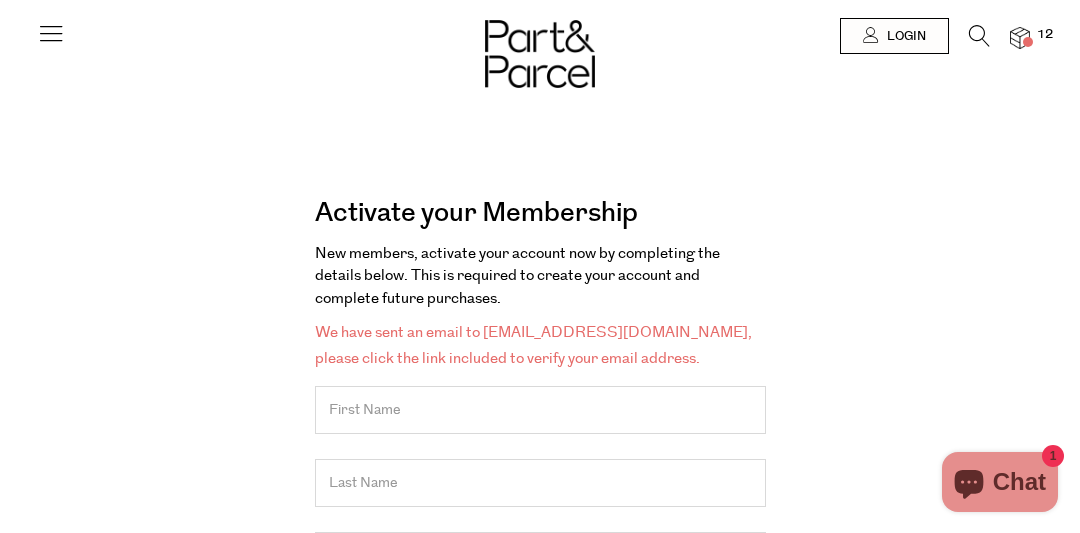 scroll, scrollTop: 0, scrollLeft: 0, axis: both 